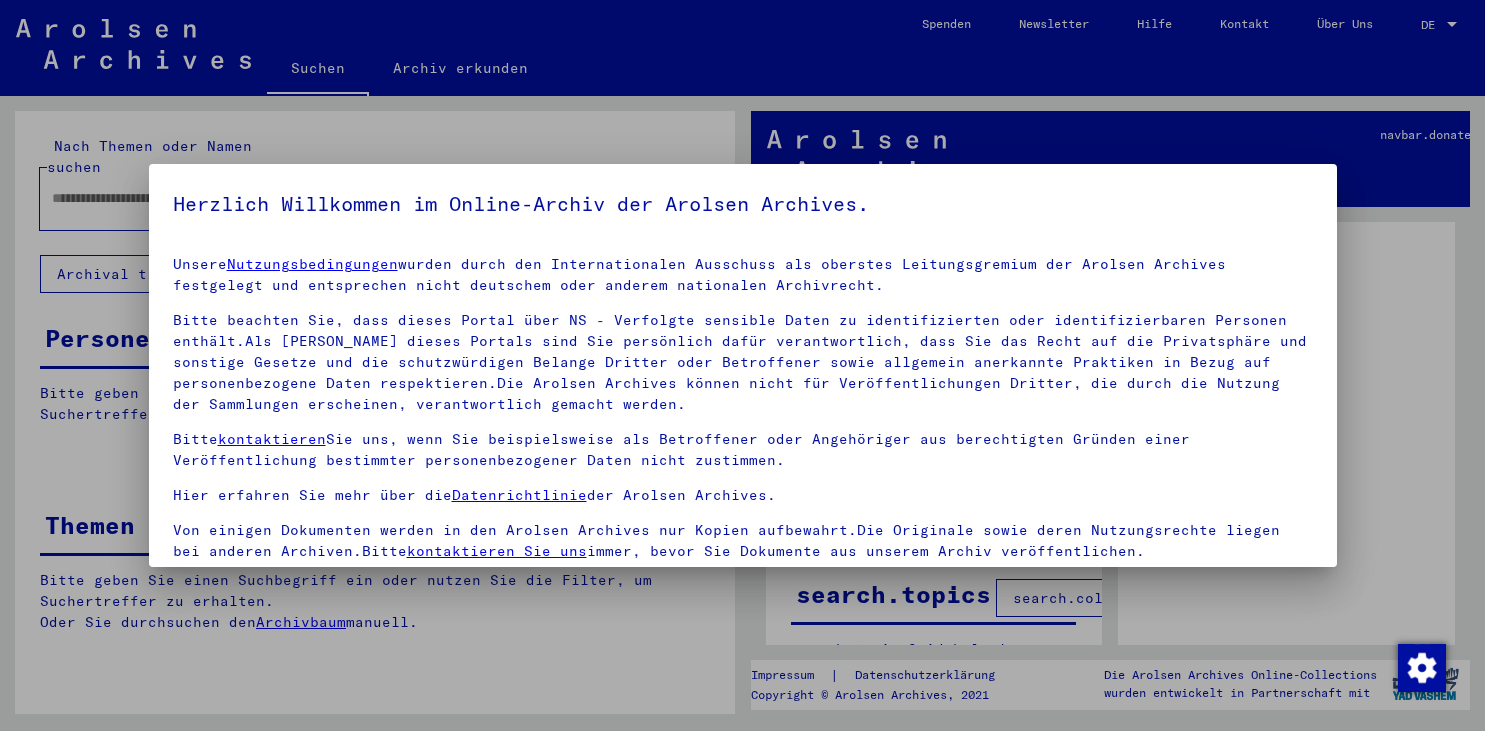 scroll, scrollTop: 0, scrollLeft: 0, axis: both 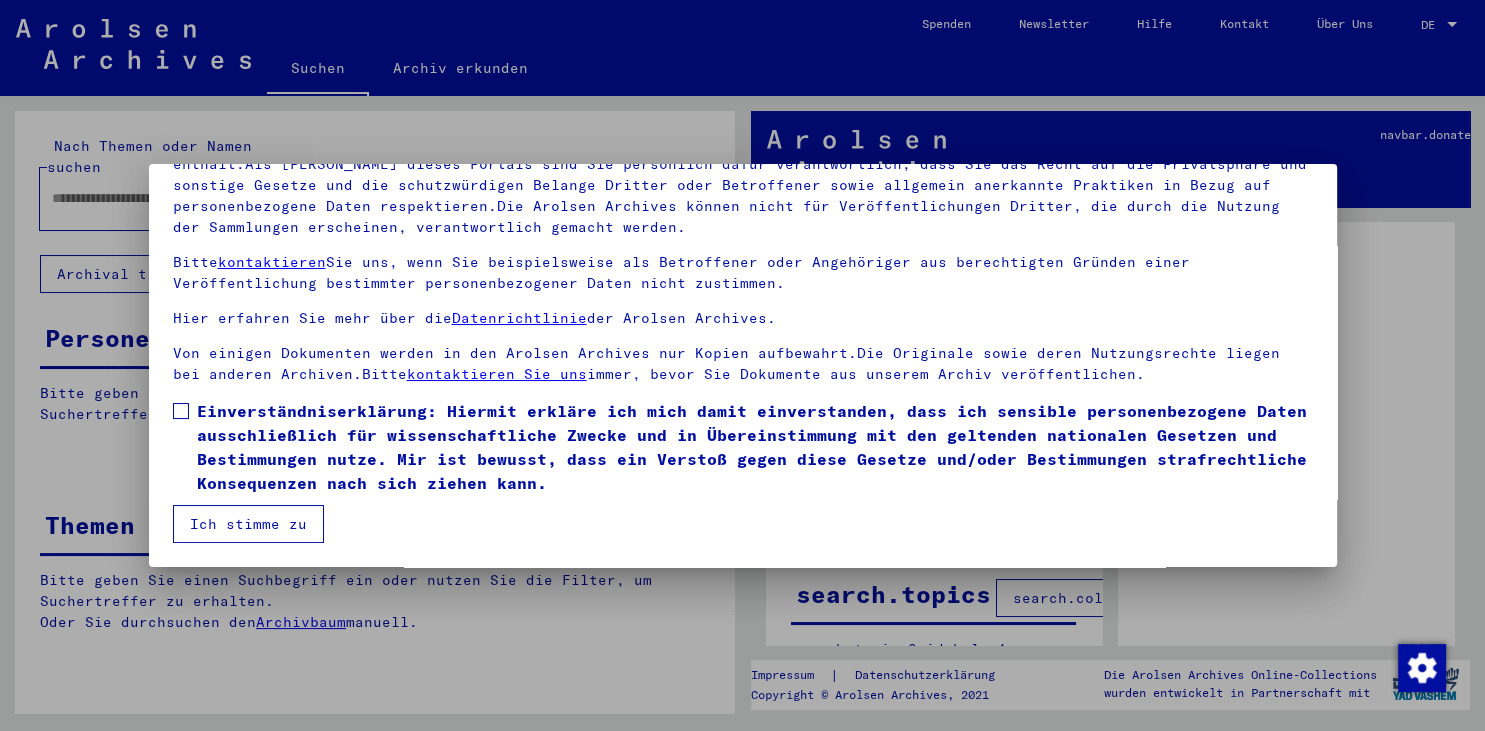 click at bounding box center (181, 411) 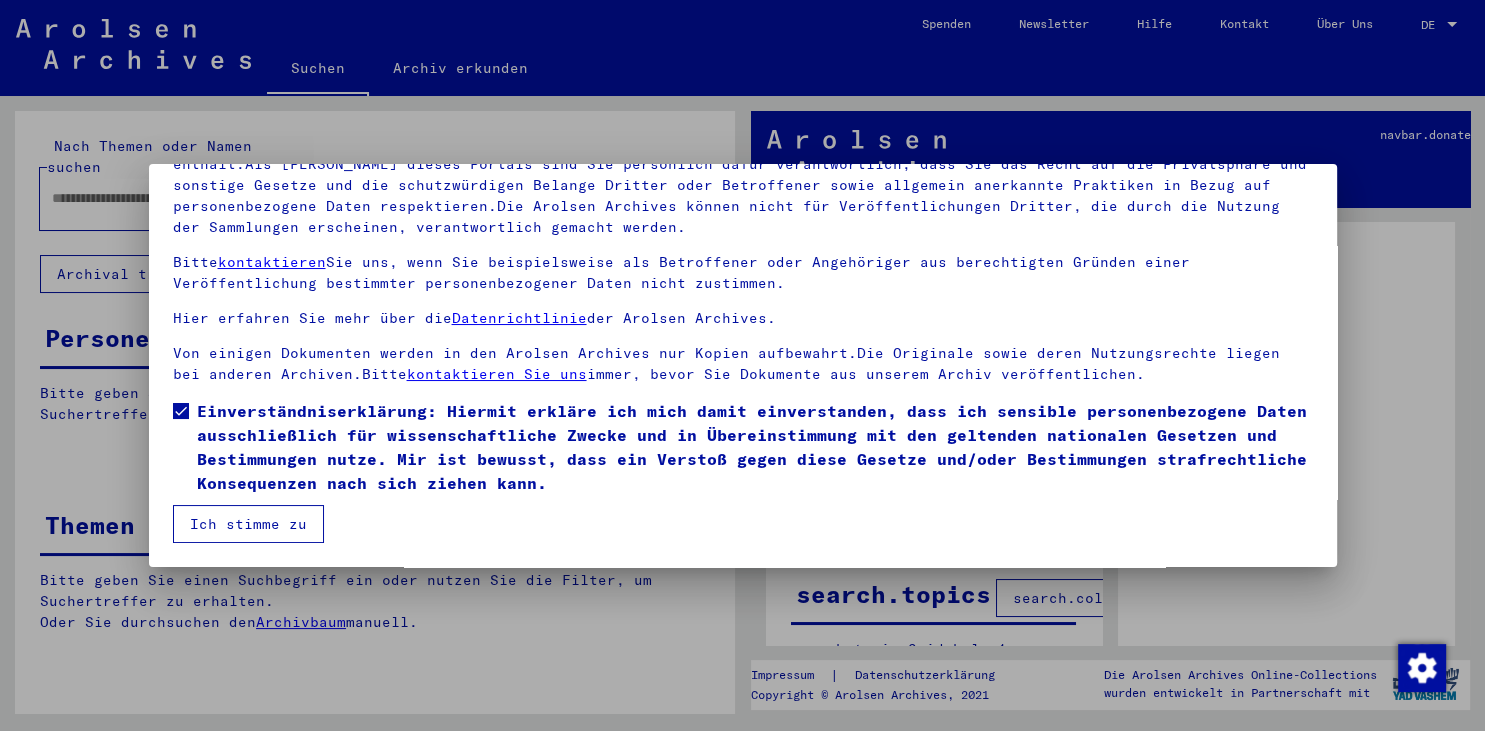 click on "Ich stimme zu" at bounding box center (248, 524) 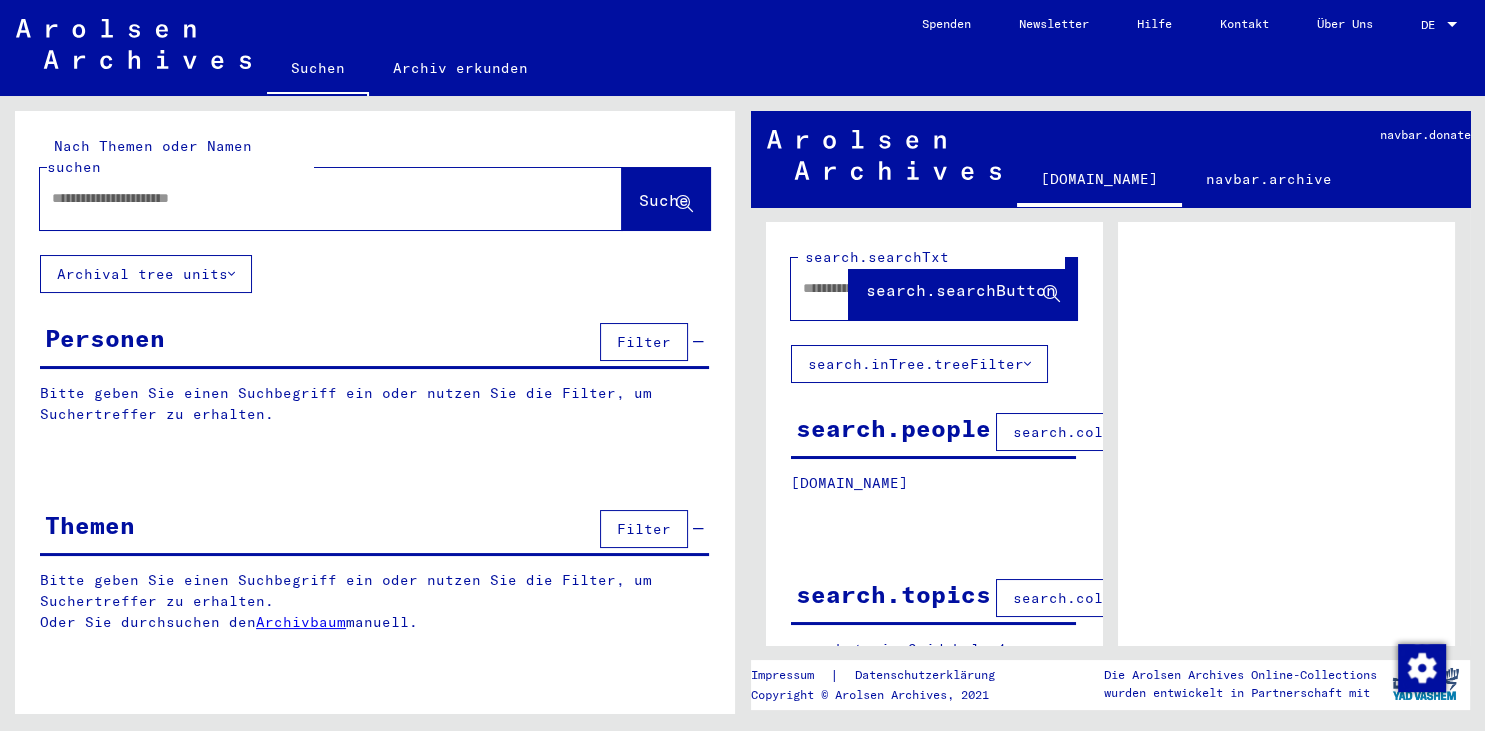 click at bounding box center (313, 198) 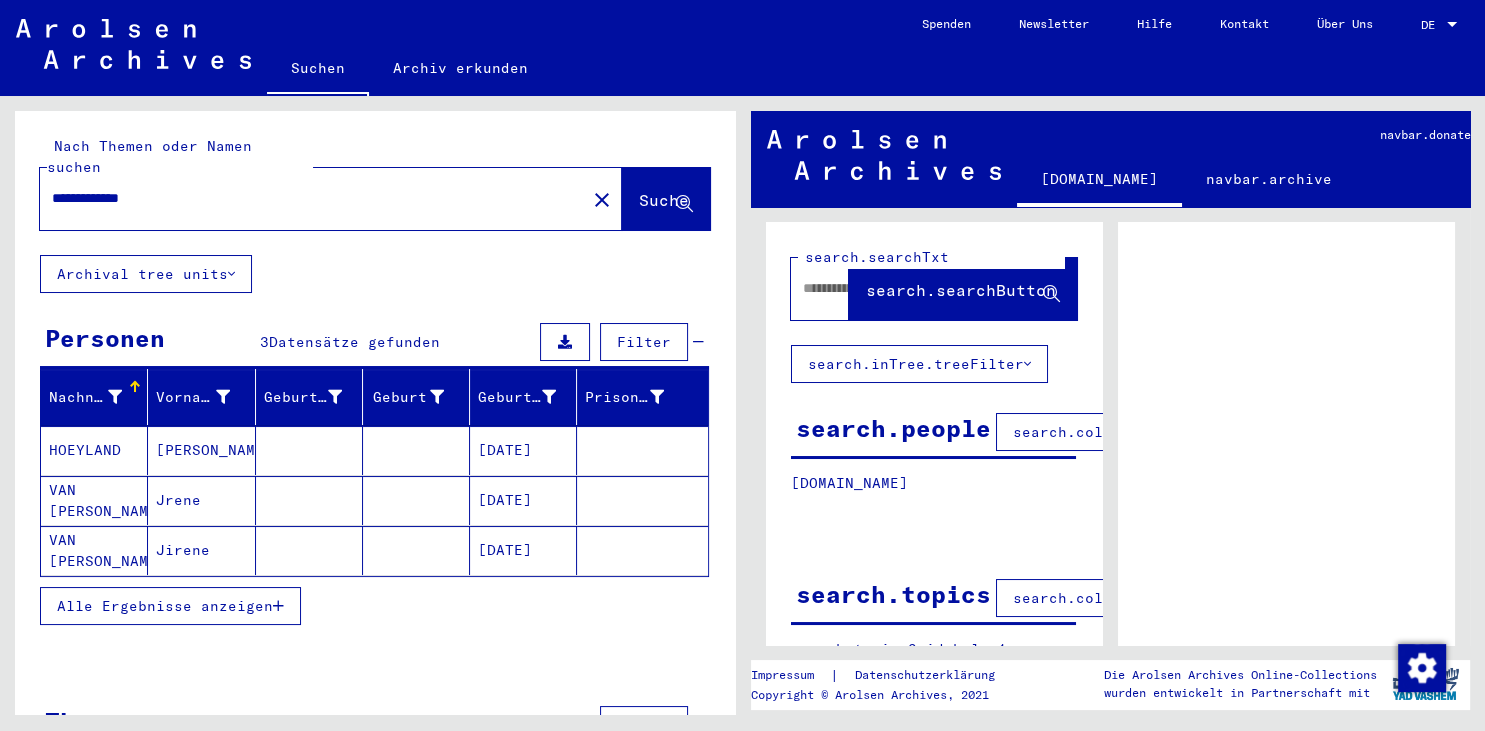 click on "Alle Ergebnisse anzeigen" at bounding box center (165, 606) 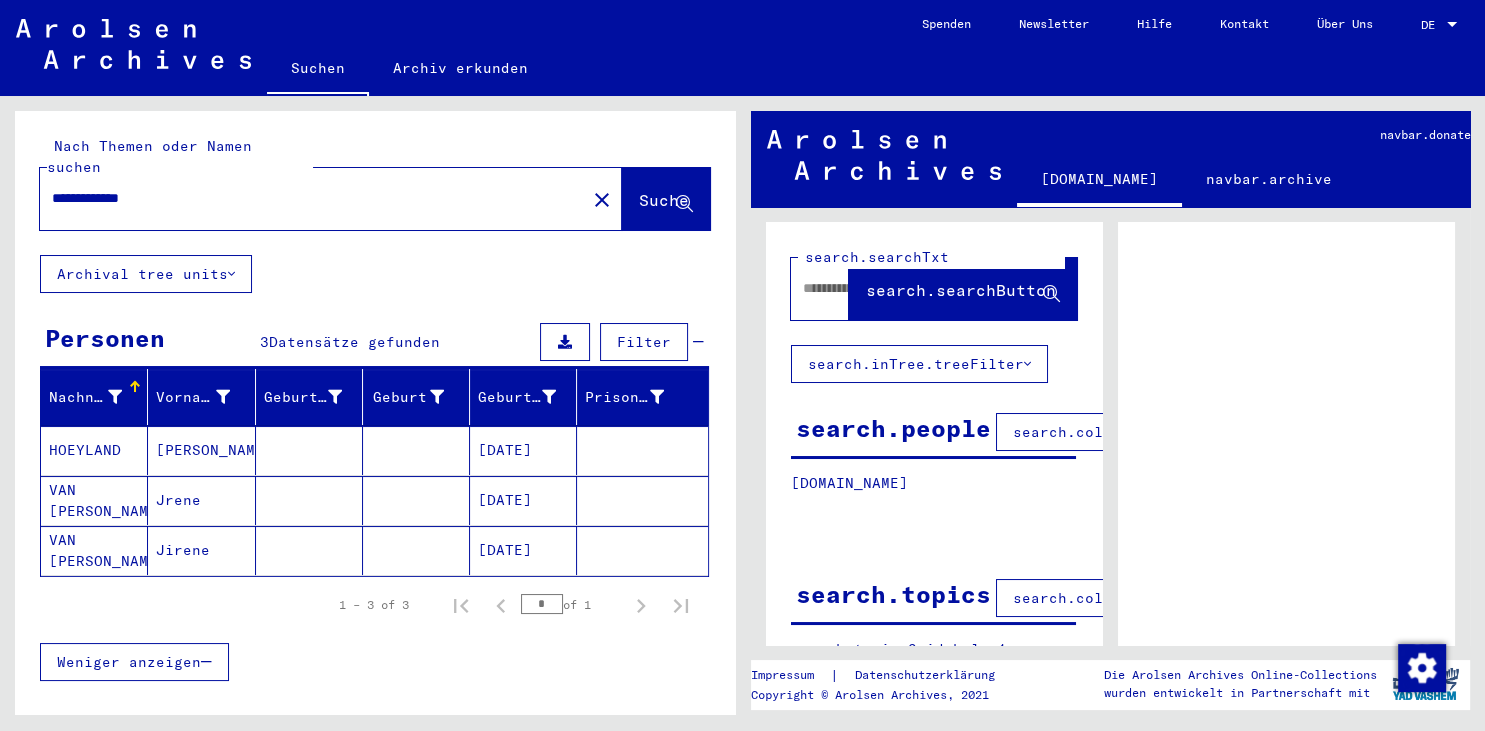 click on "[DATE]" at bounding box center [523, 500] 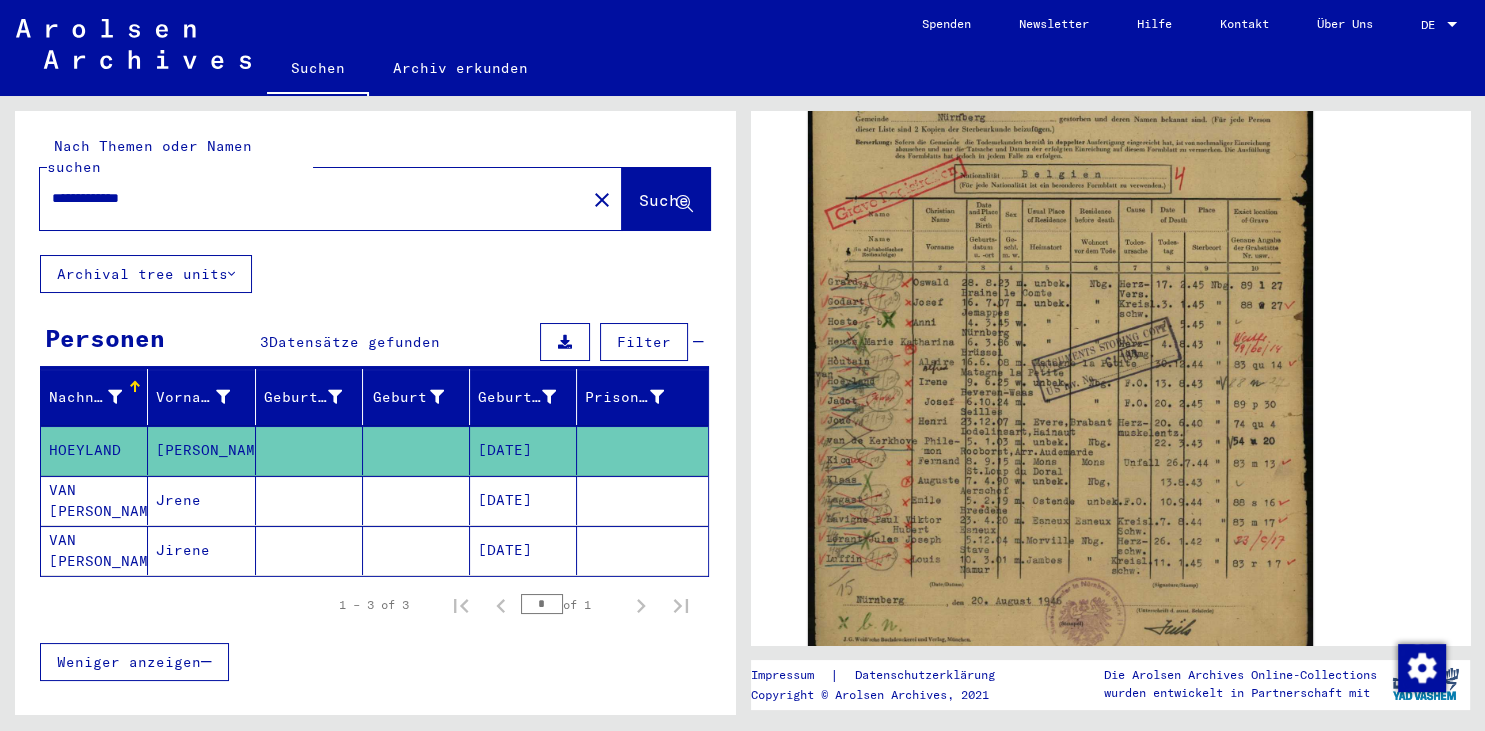 scroll, scrollTop: 552, scrollLeft: 0, axis: vertical 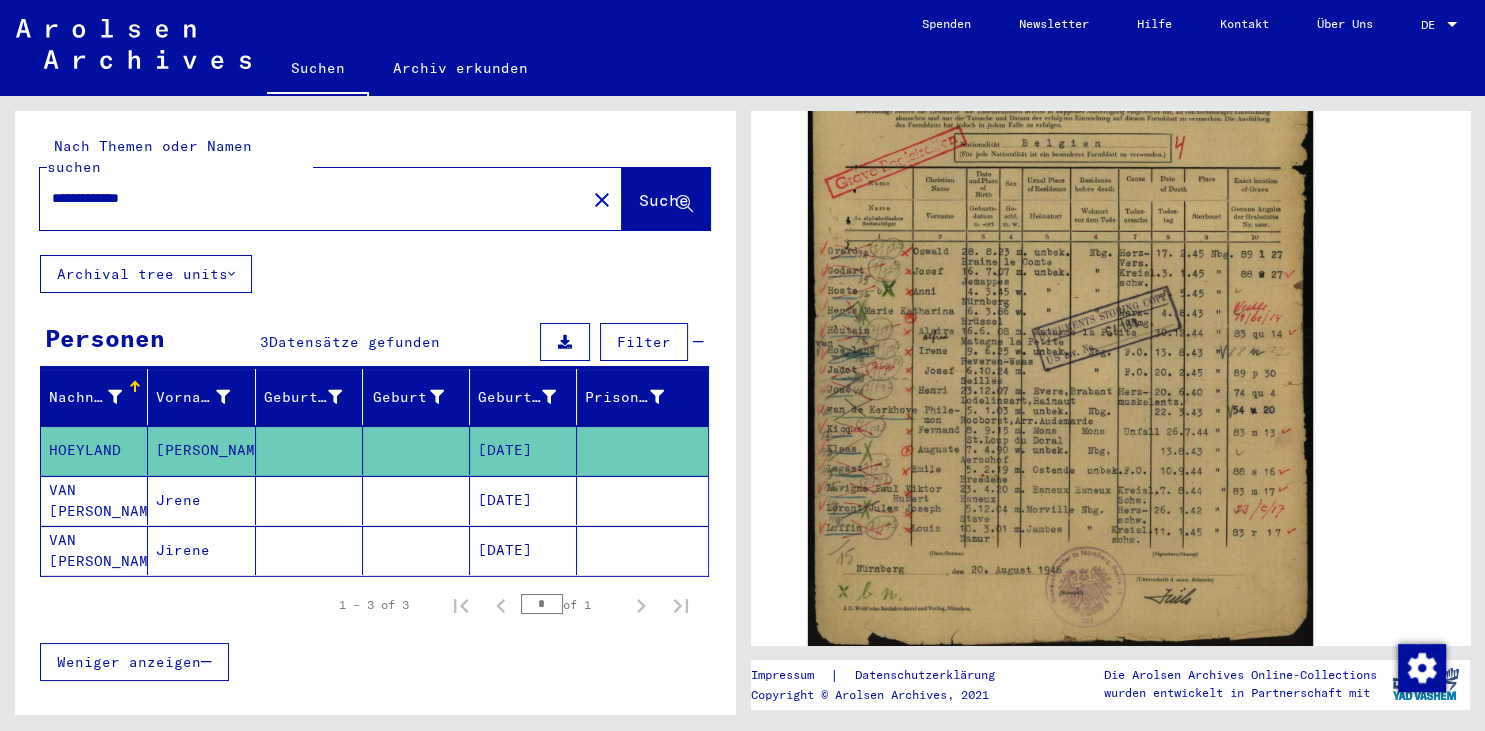 click at bounding box center [309, 550] 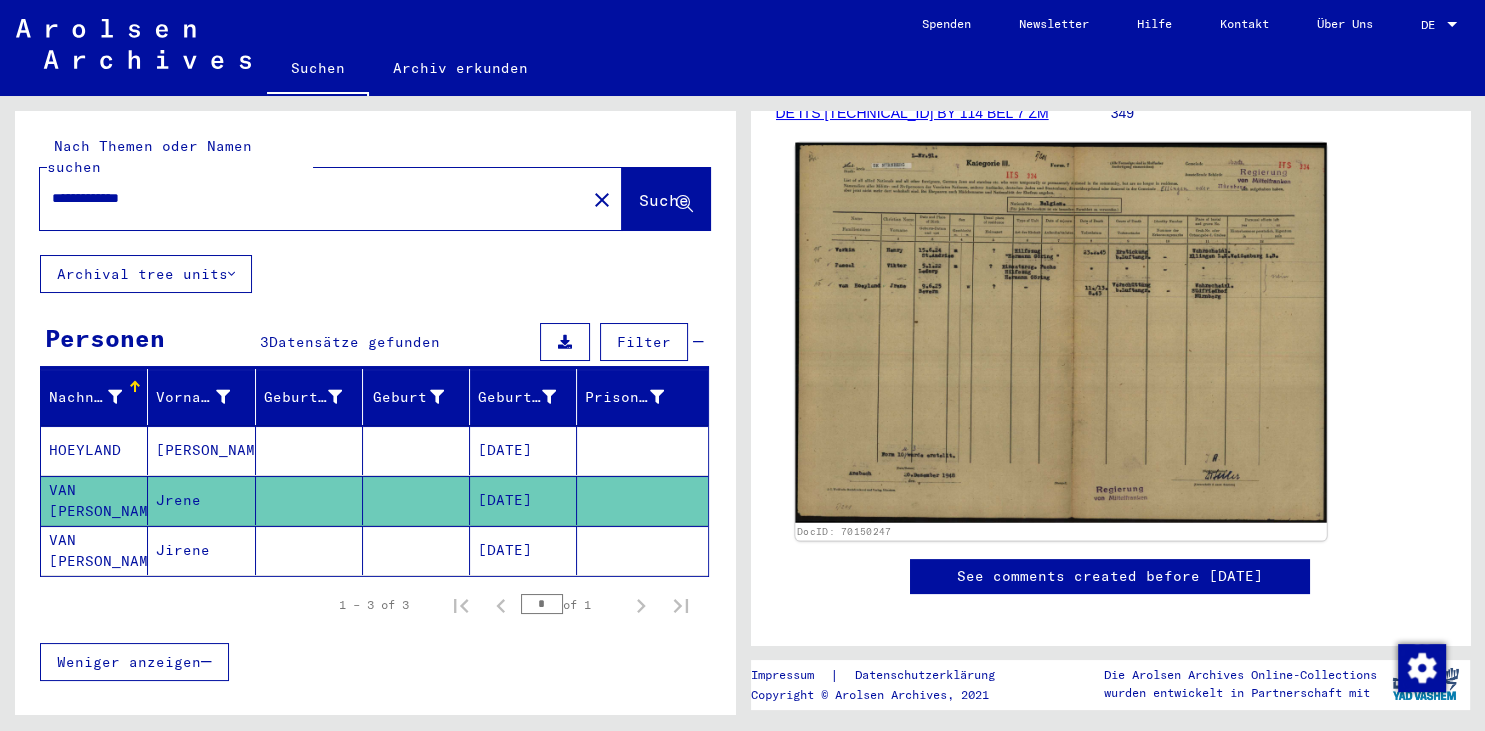 scroll, scrollTop: 331, scrollLeft: 0, axis: vertical 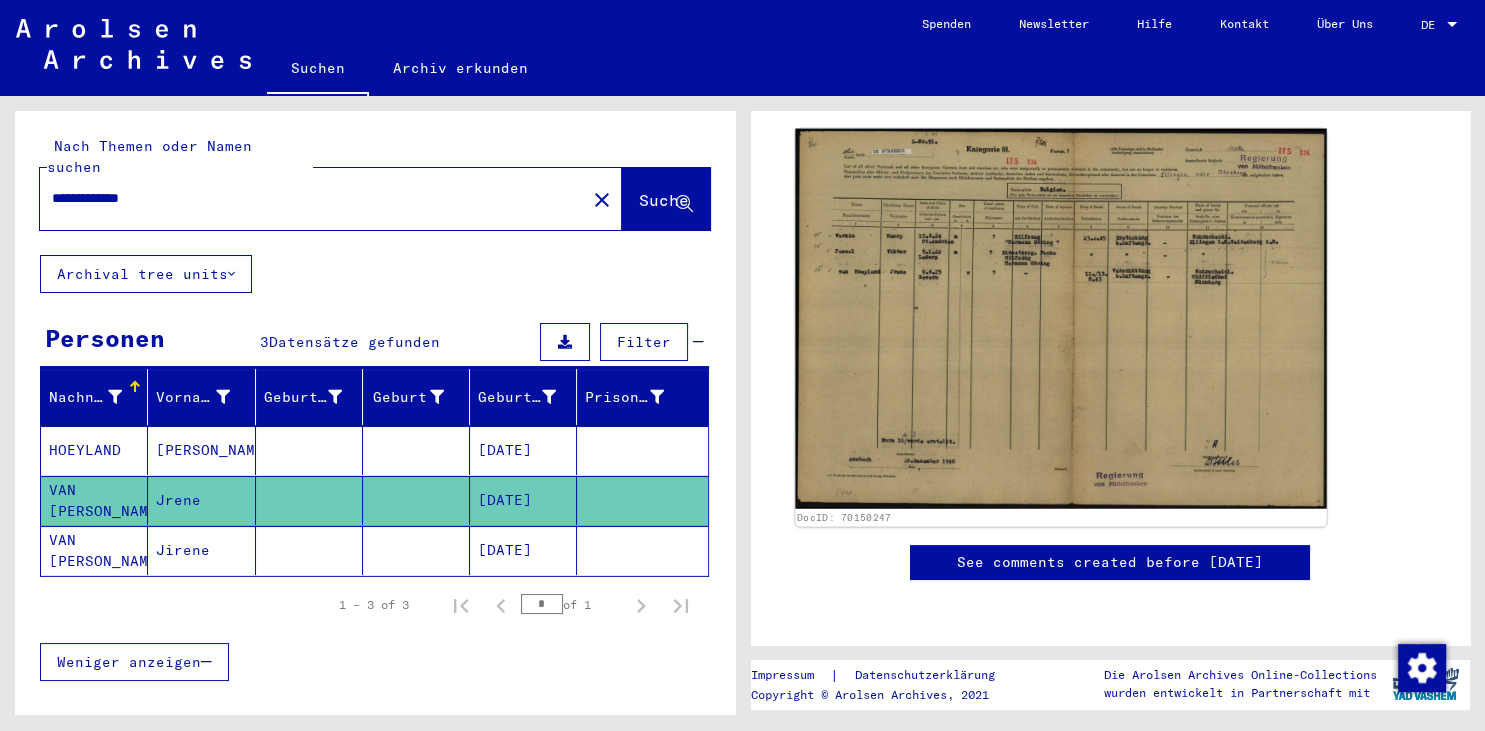 click 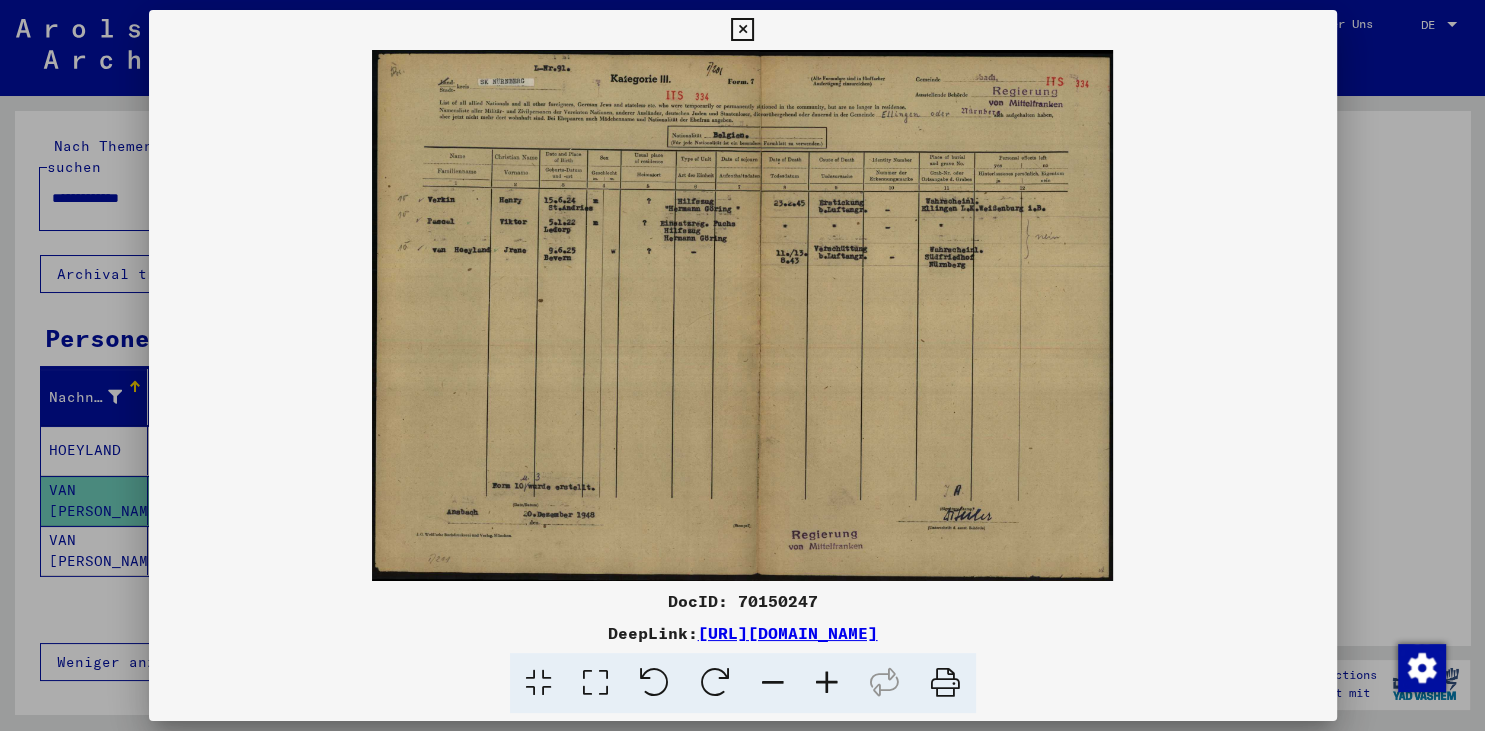 click at bounding box center [827, 683] 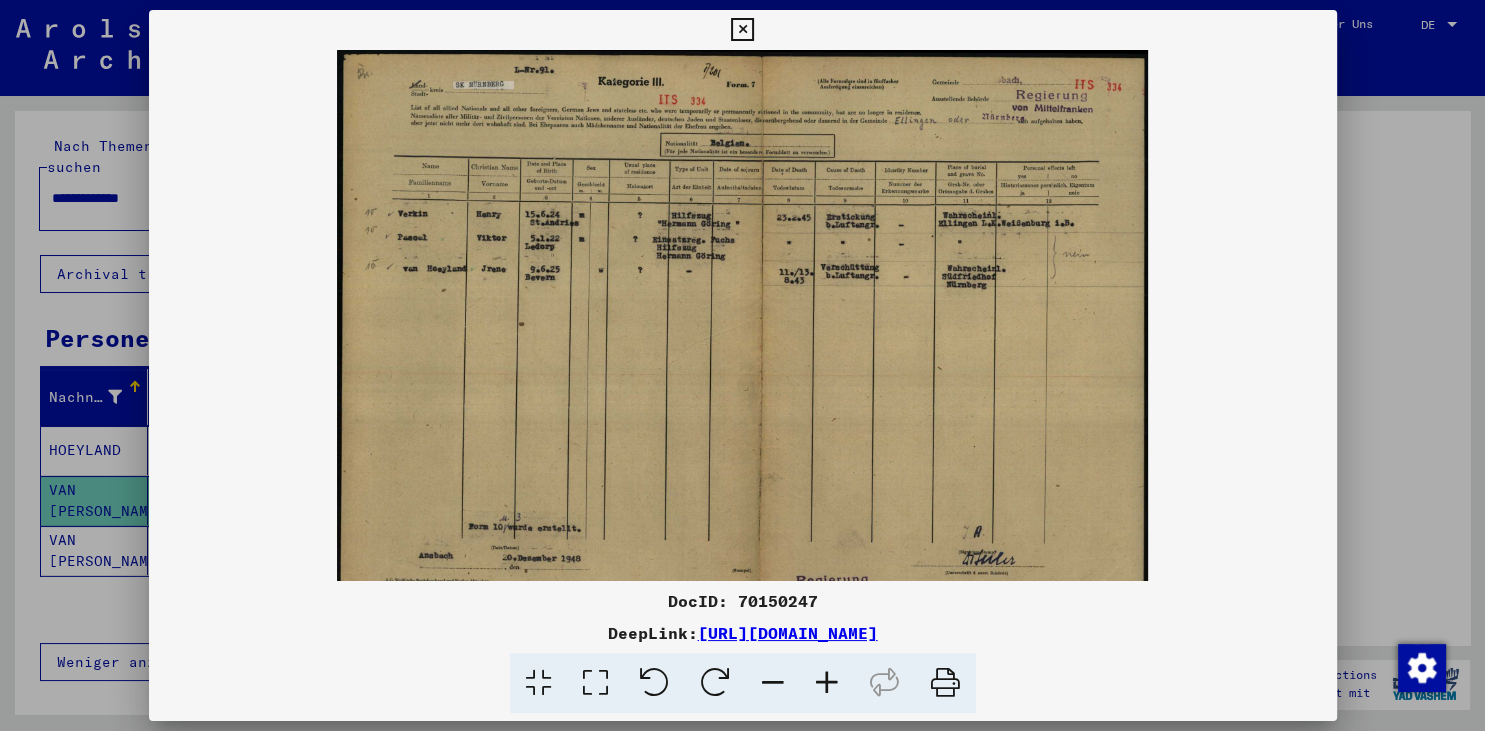 click at bounding box center [827, 683] 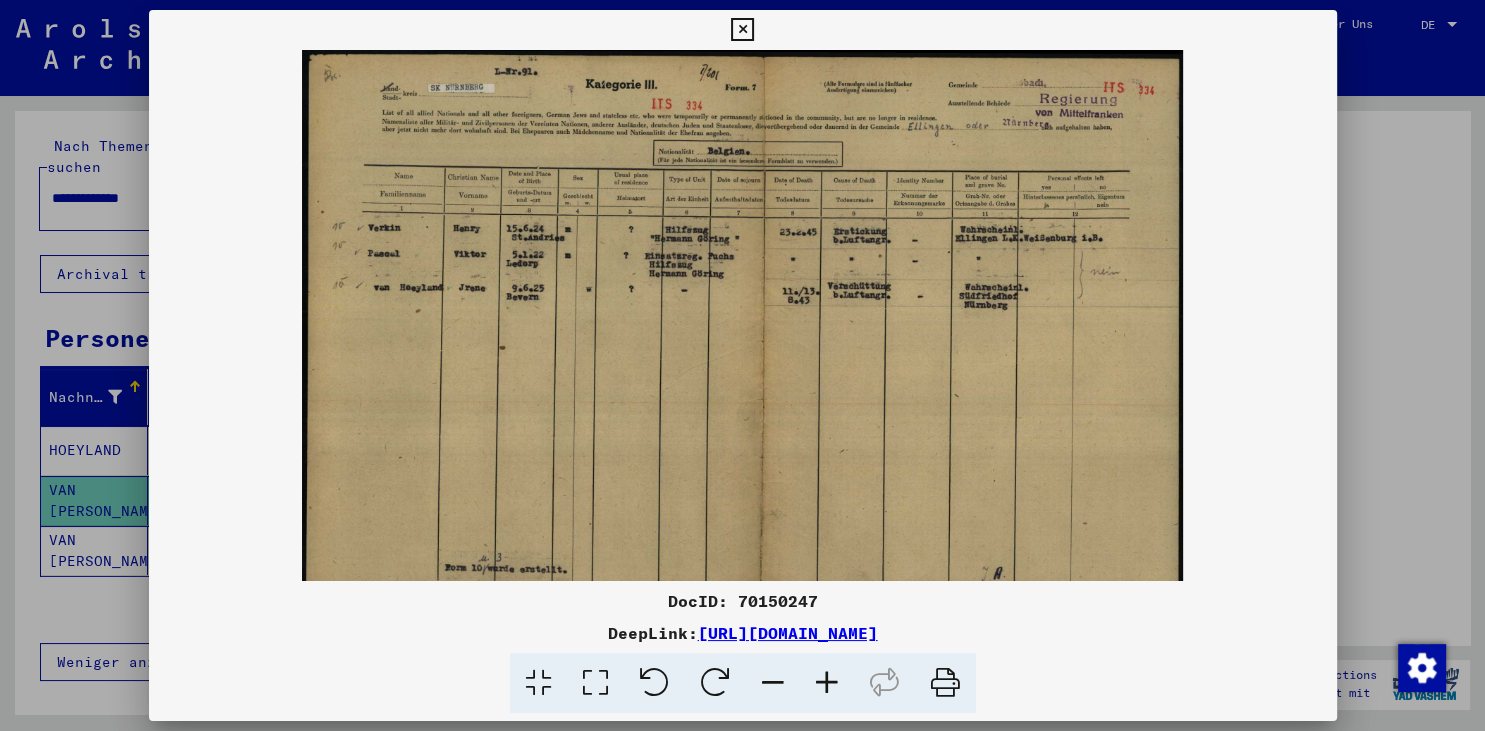 click at bounding box center (827, 683) 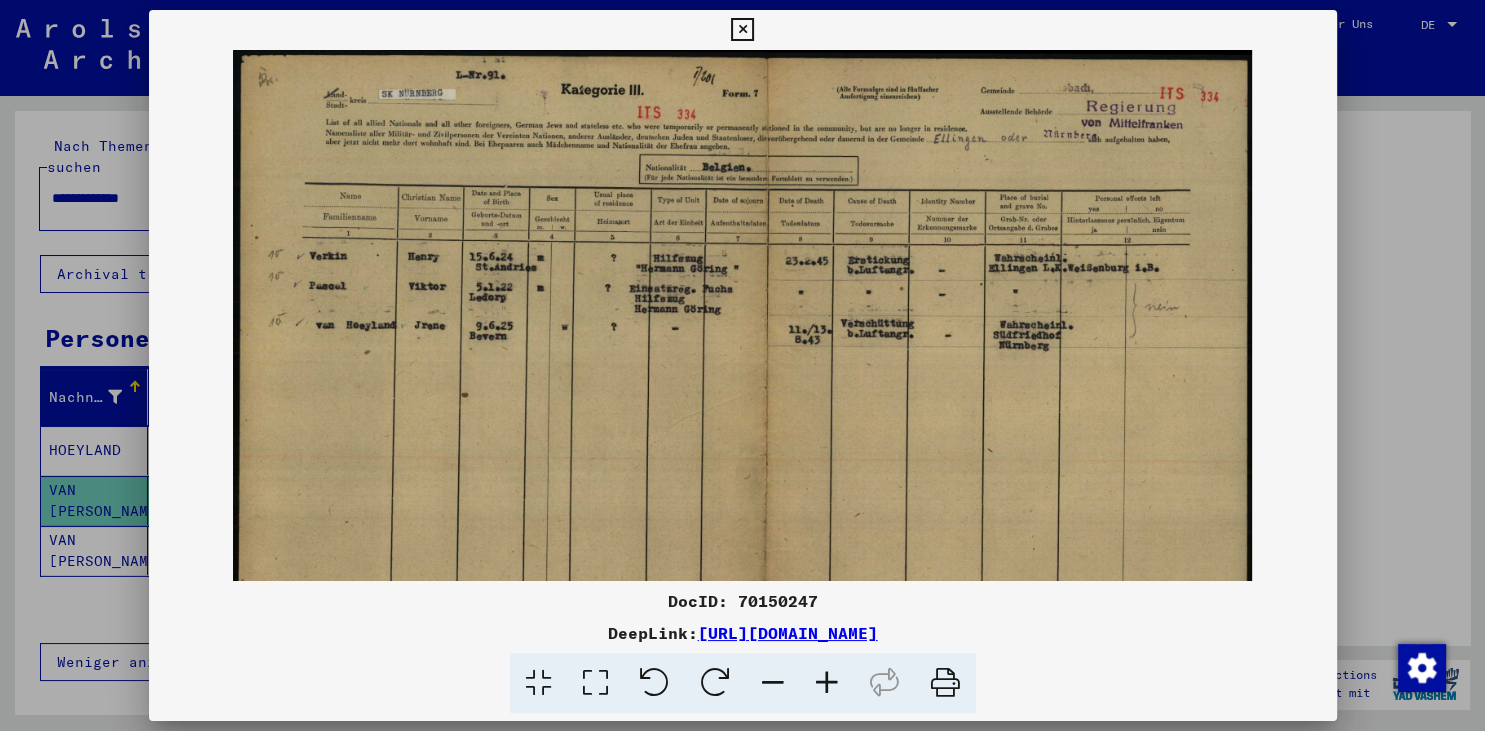 click at bounding box center (827, 683) 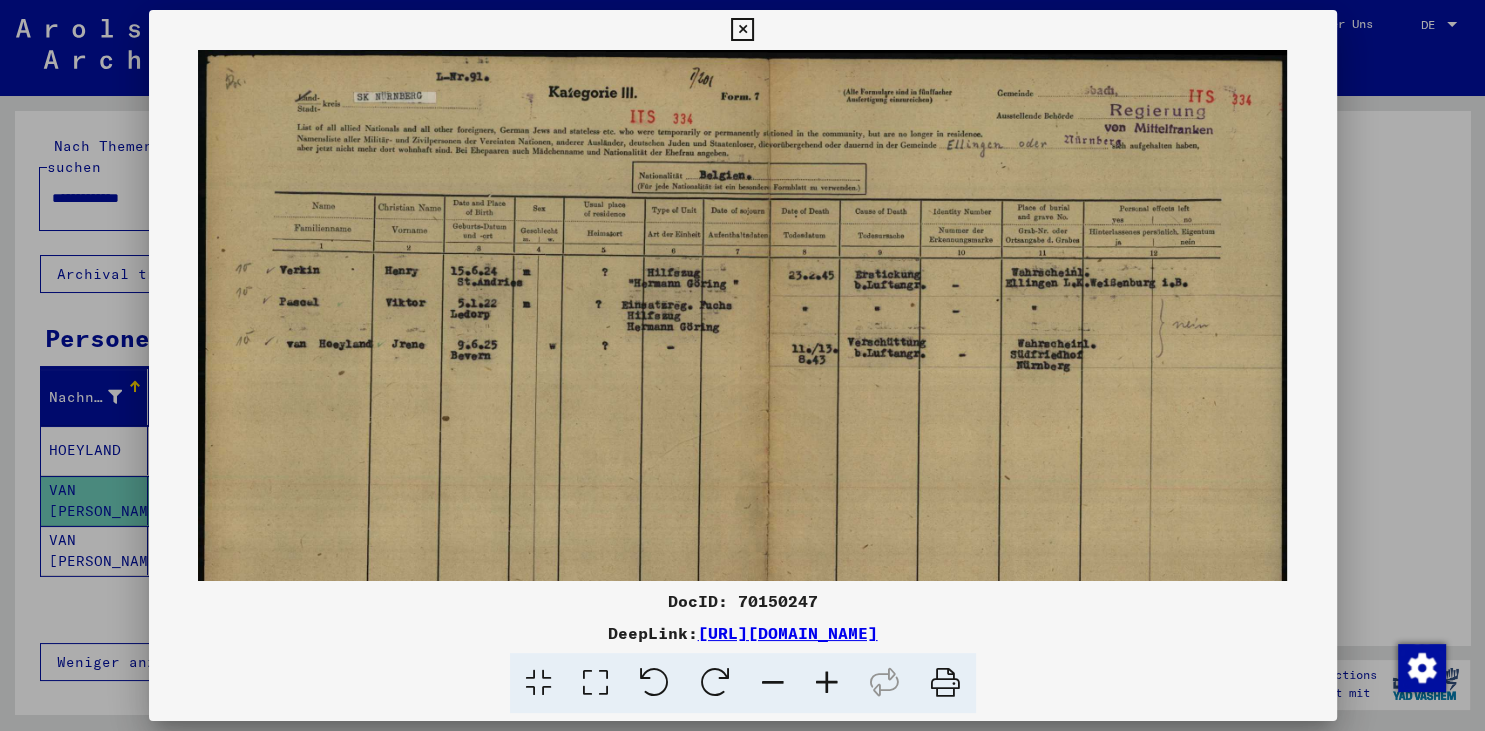 click at bounding box center [827, 683] 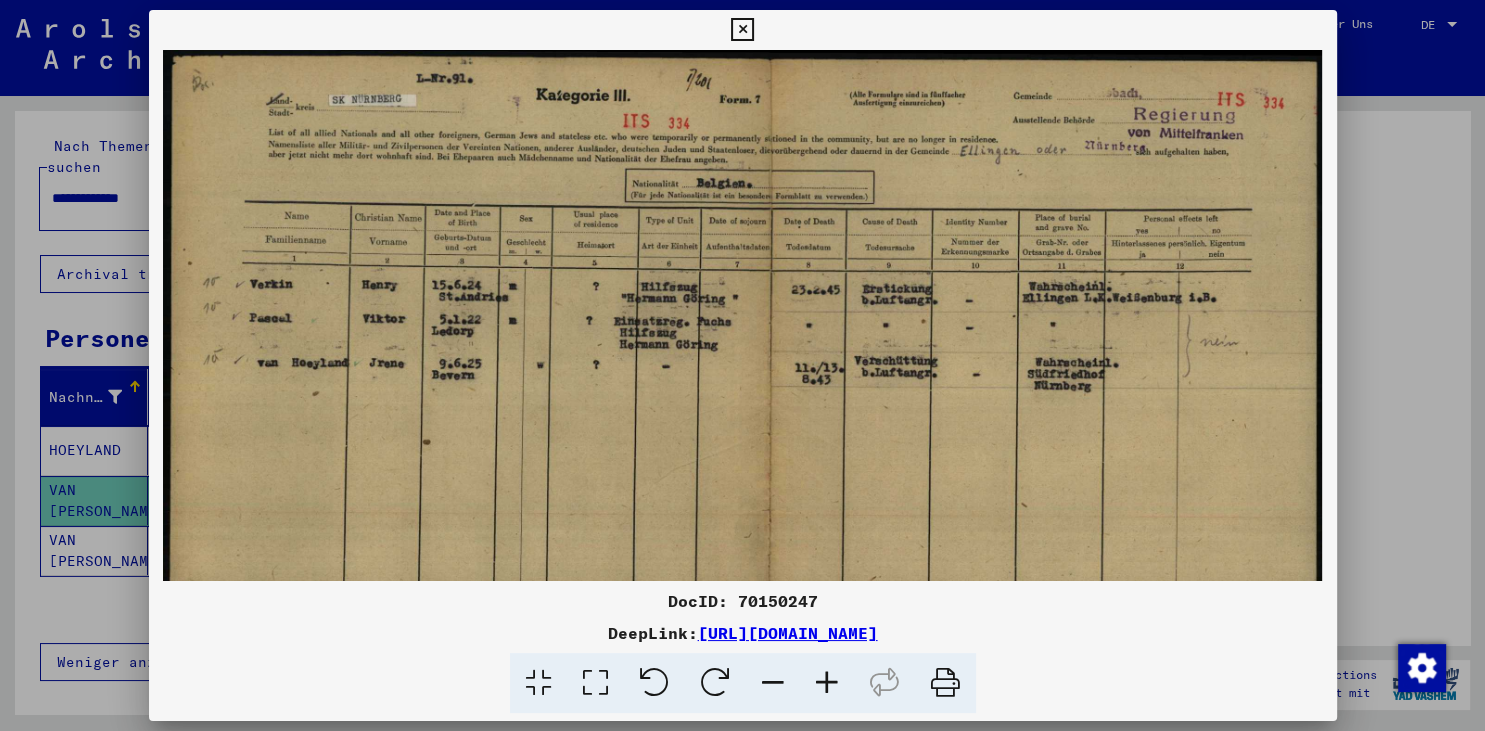 click at bounding box center (827, 683) 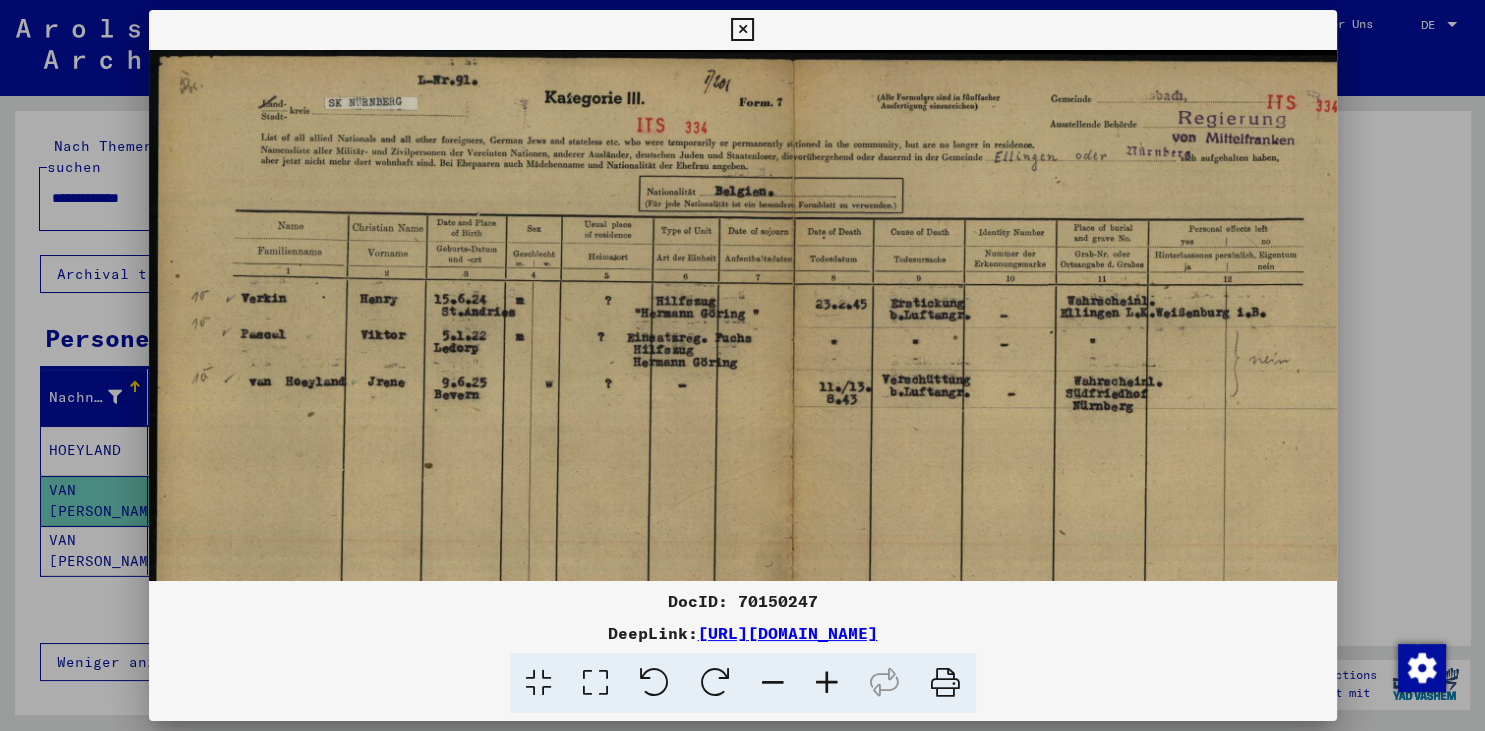 click at bounding box center [742, 30] 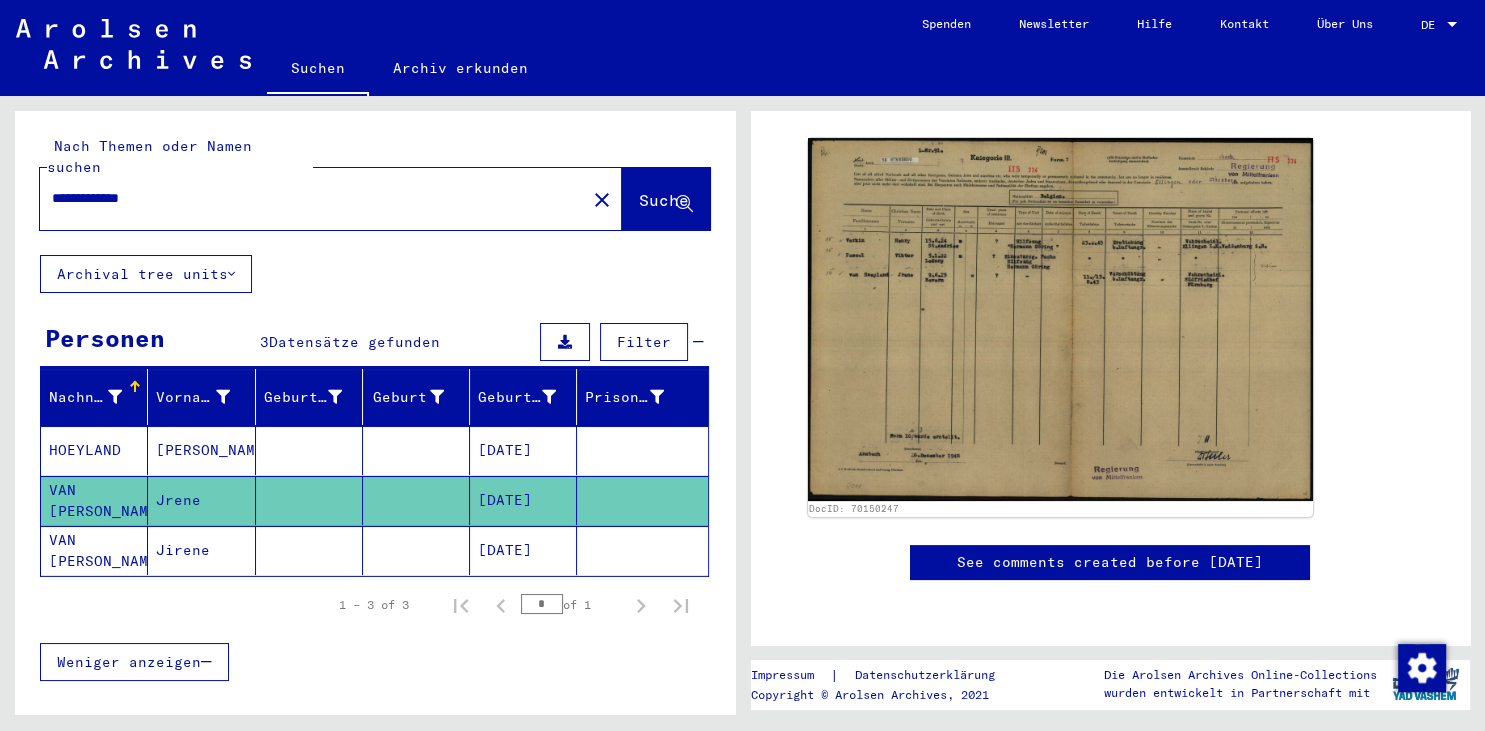 click on "VAN [PERSON_NAME]" 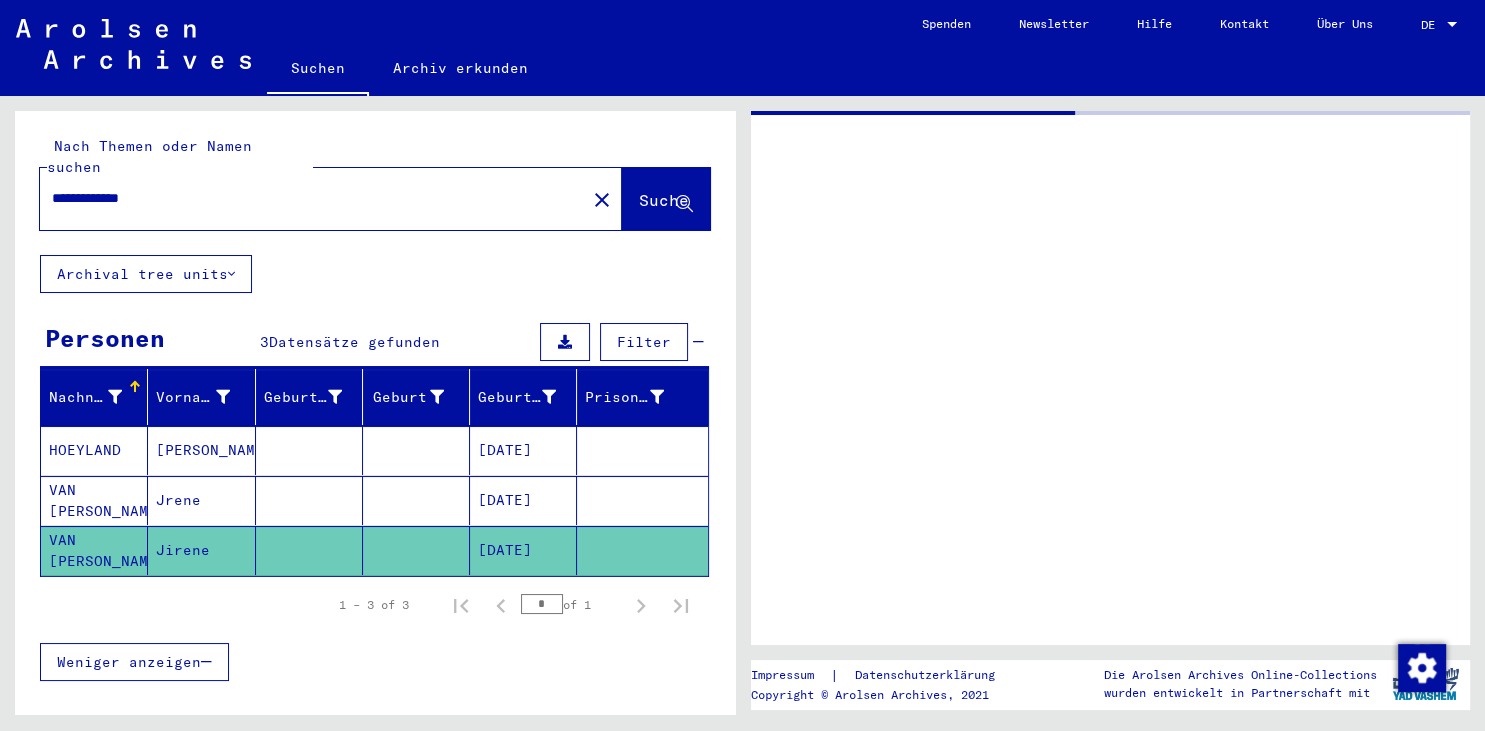 scroll, scrollTop: 0, scrollLeft: 0, axis: both 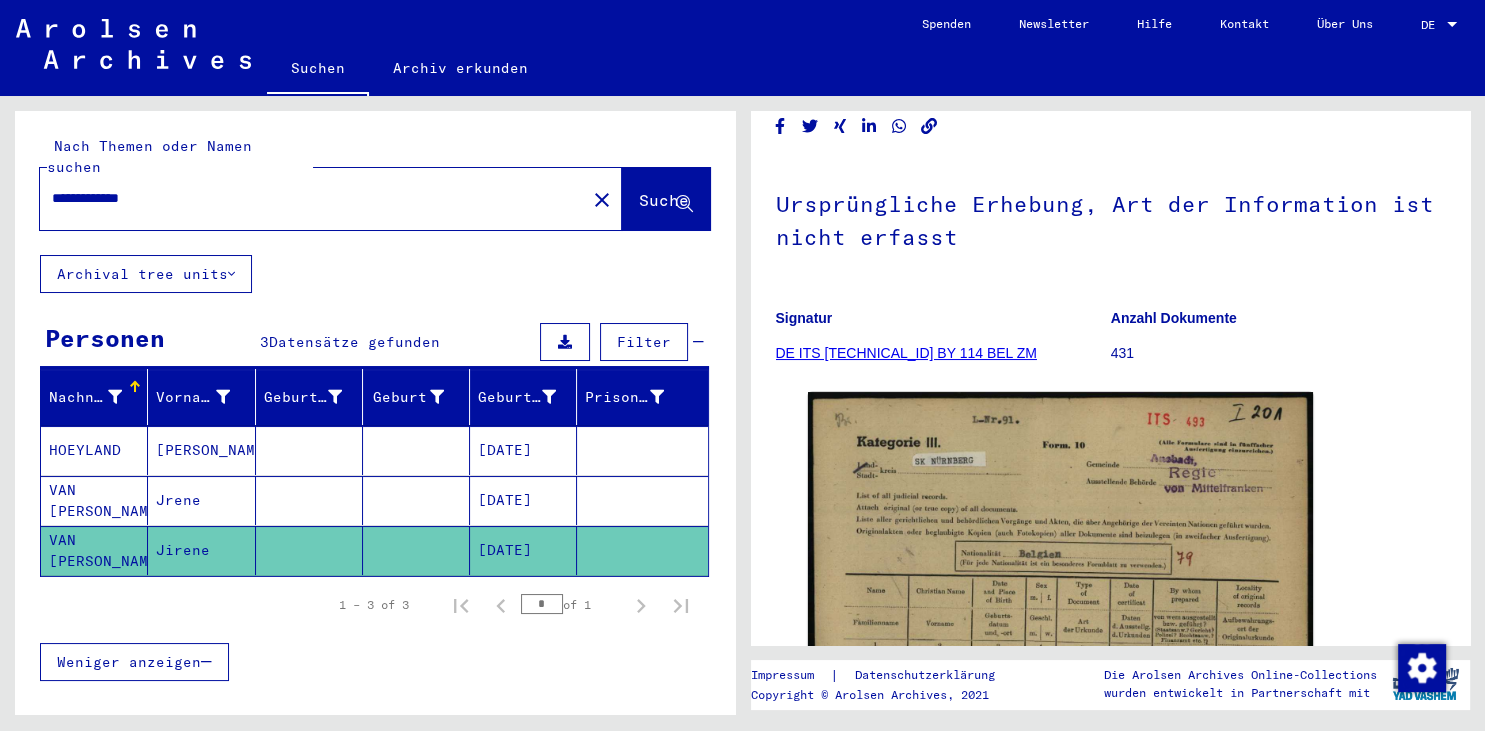 click on "**********" at bounding box center [313, 198] 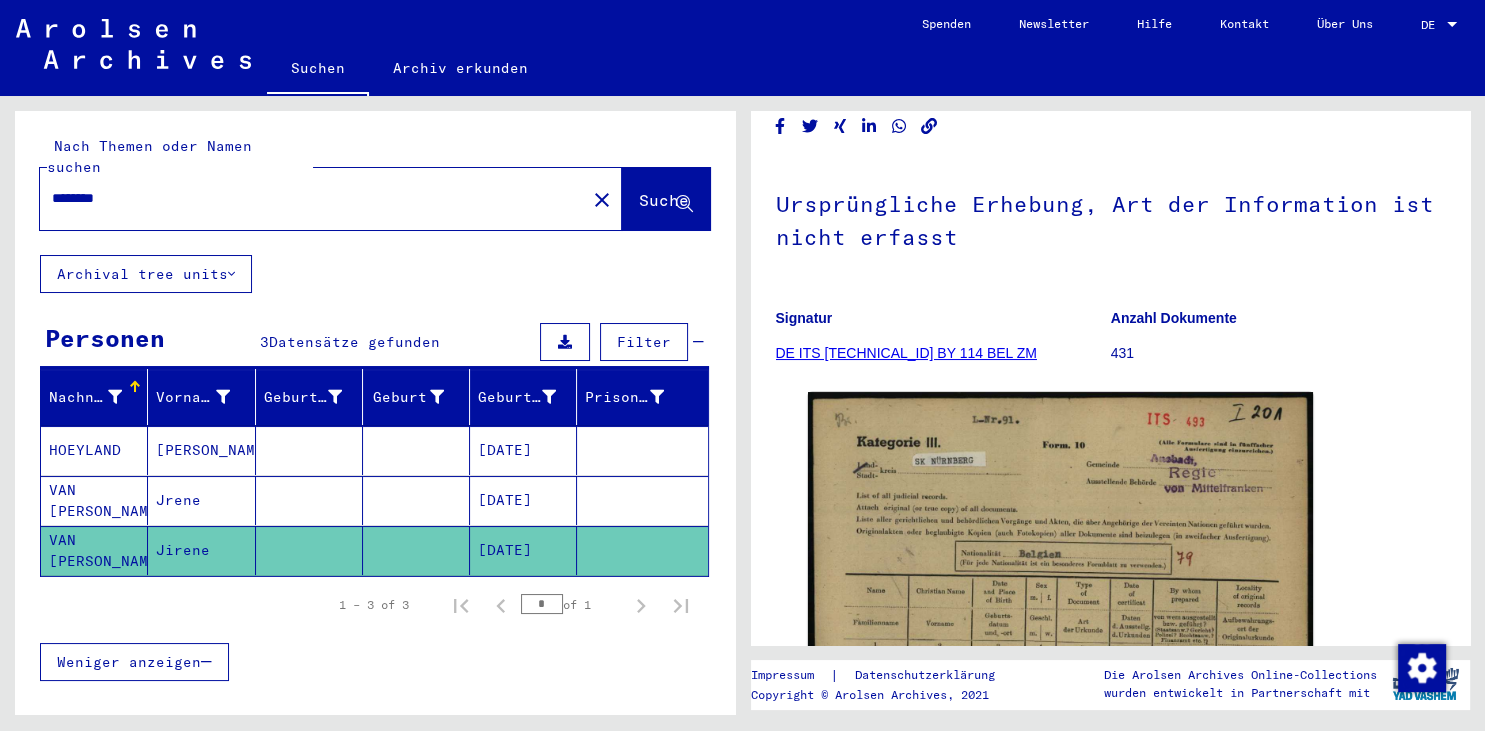 type on "********" 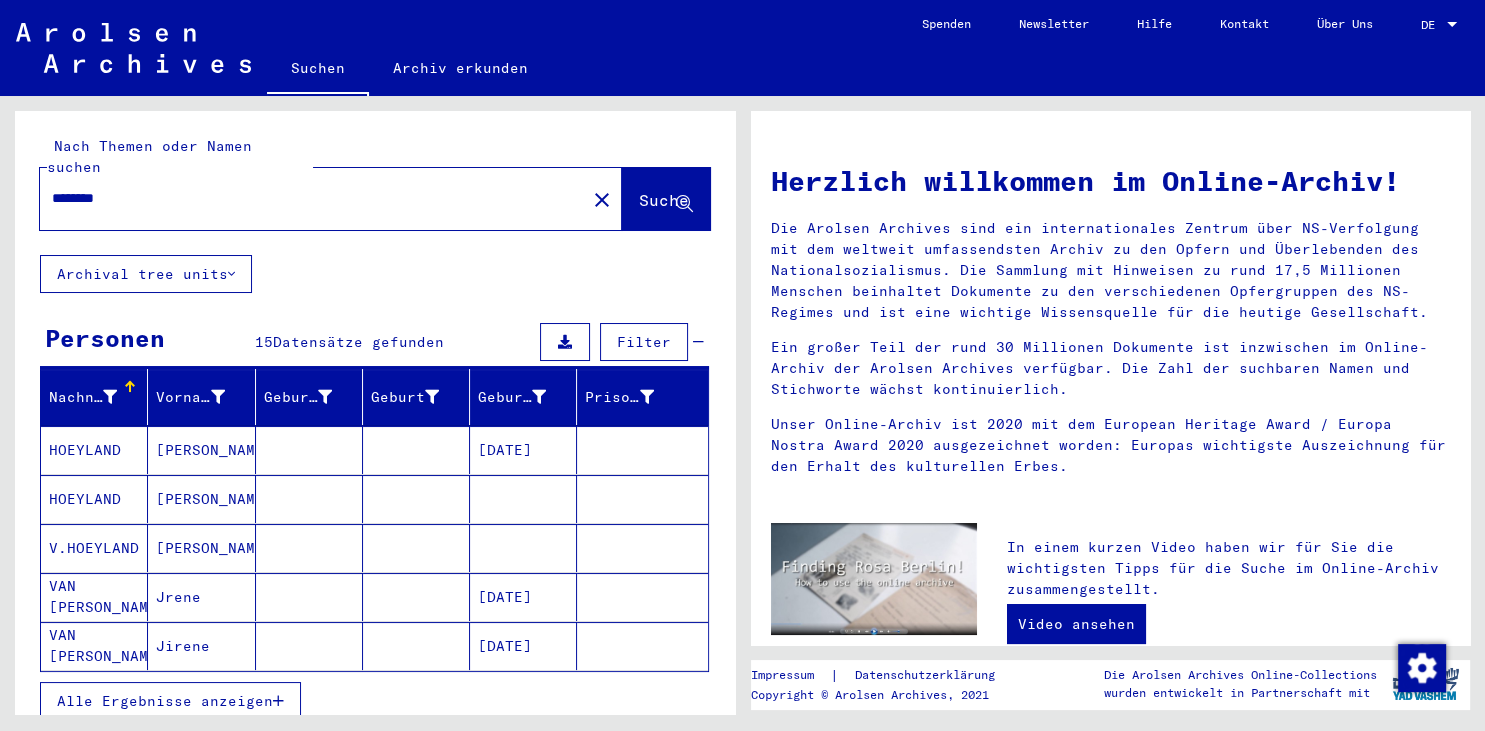 click on "Alle Ergebnisse anzeigen" at bounding box center [165, 701] 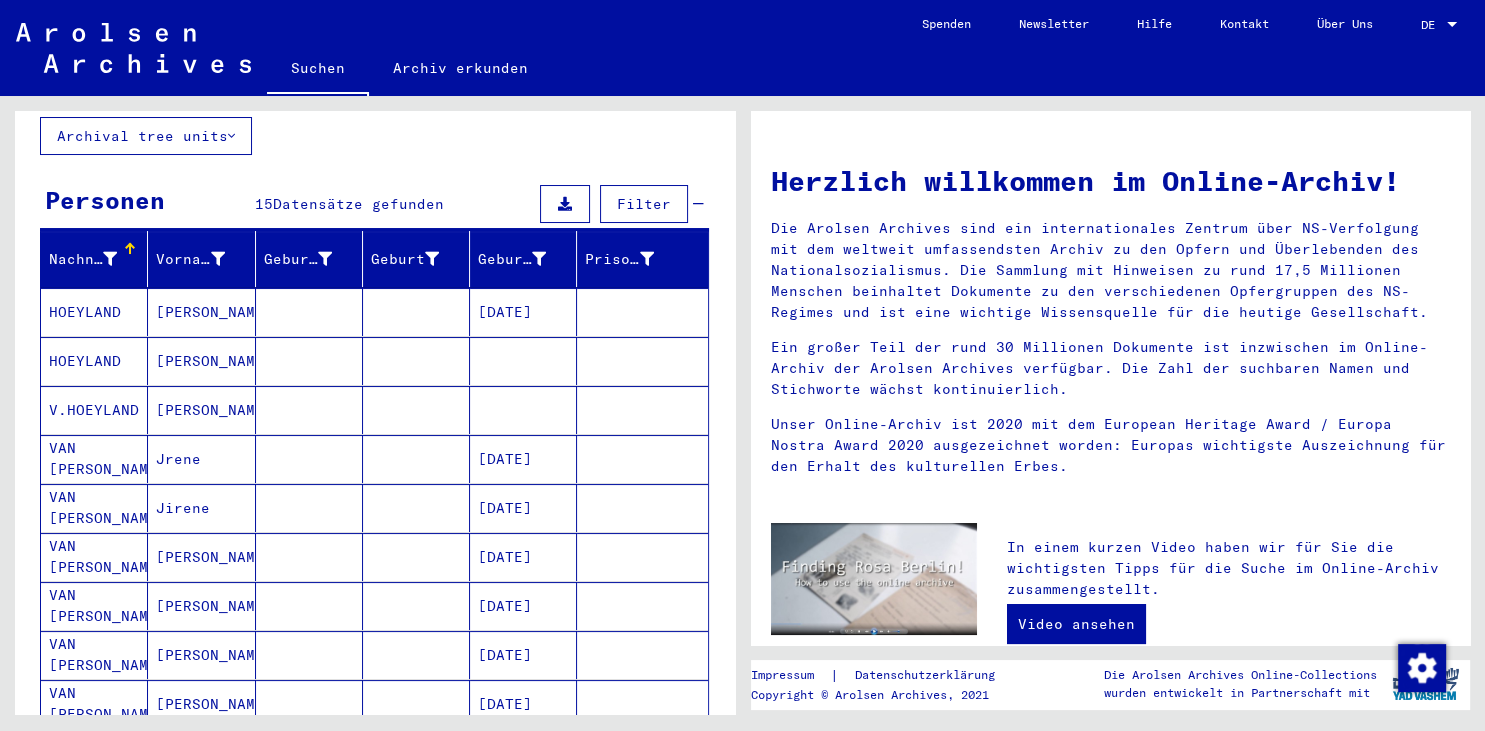 scroll, scrollTop: 140, scrollLeft: 0, axis: vertical 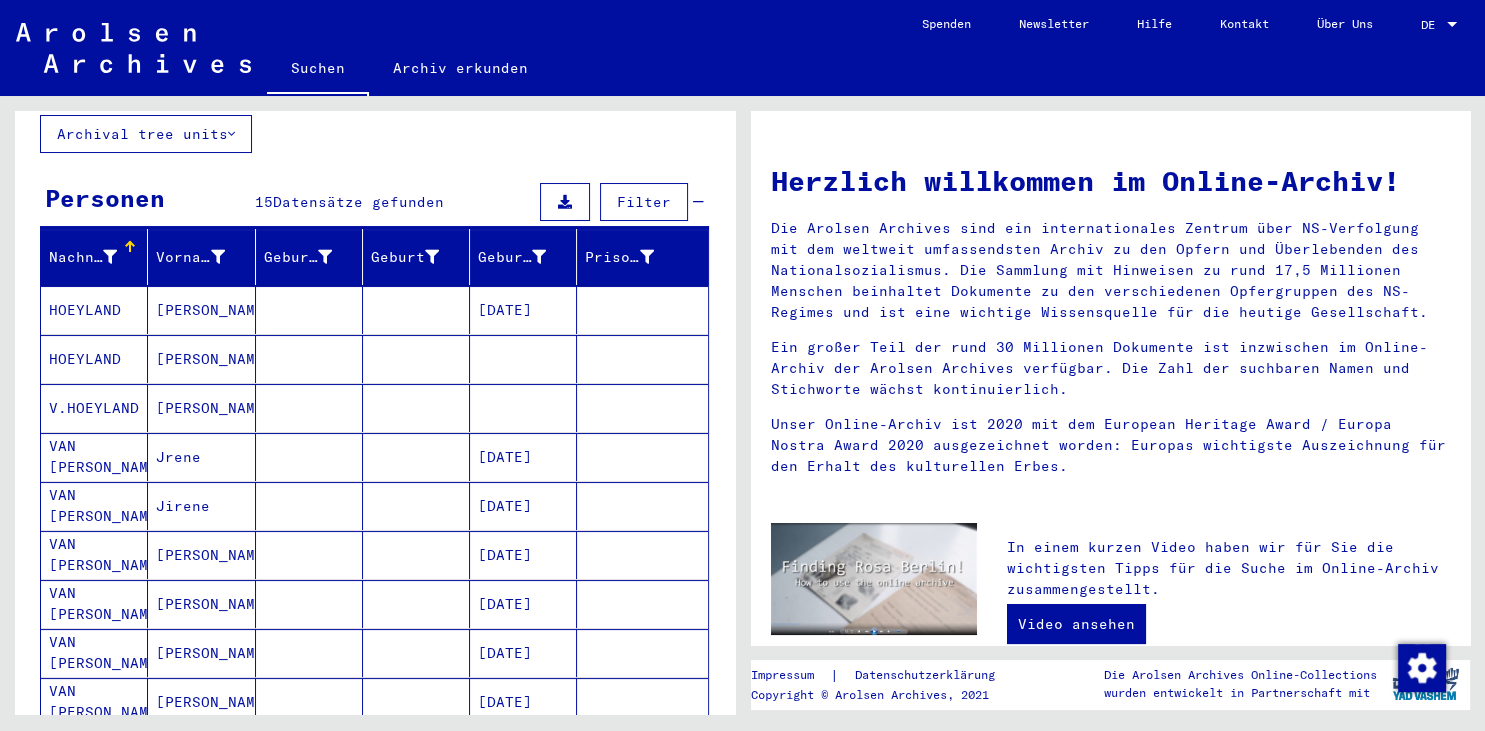 click at bounding box center [416, 359] 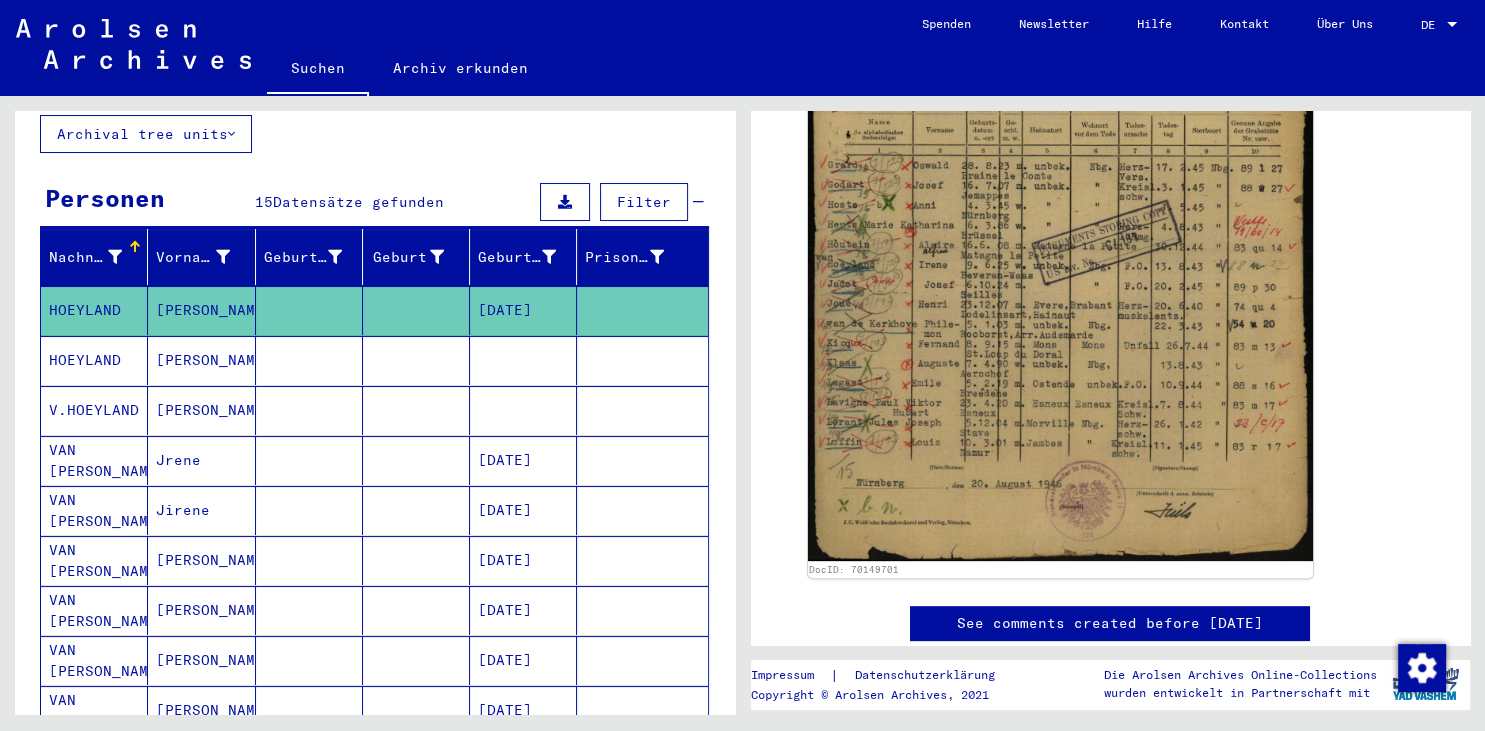scroll, scrollTop: 608, scrollLeft: 0, axis: vertical 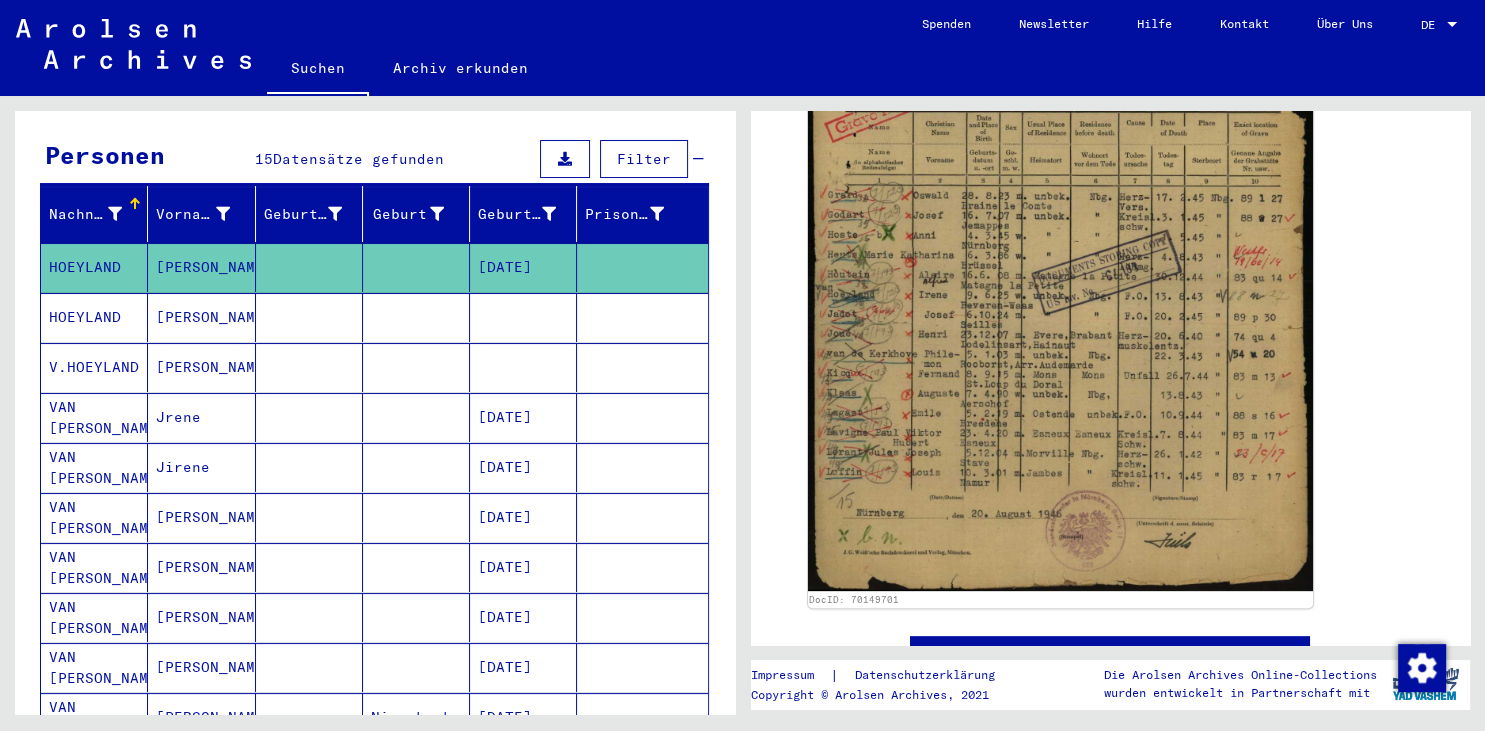 click at bounding box center (523, 367) 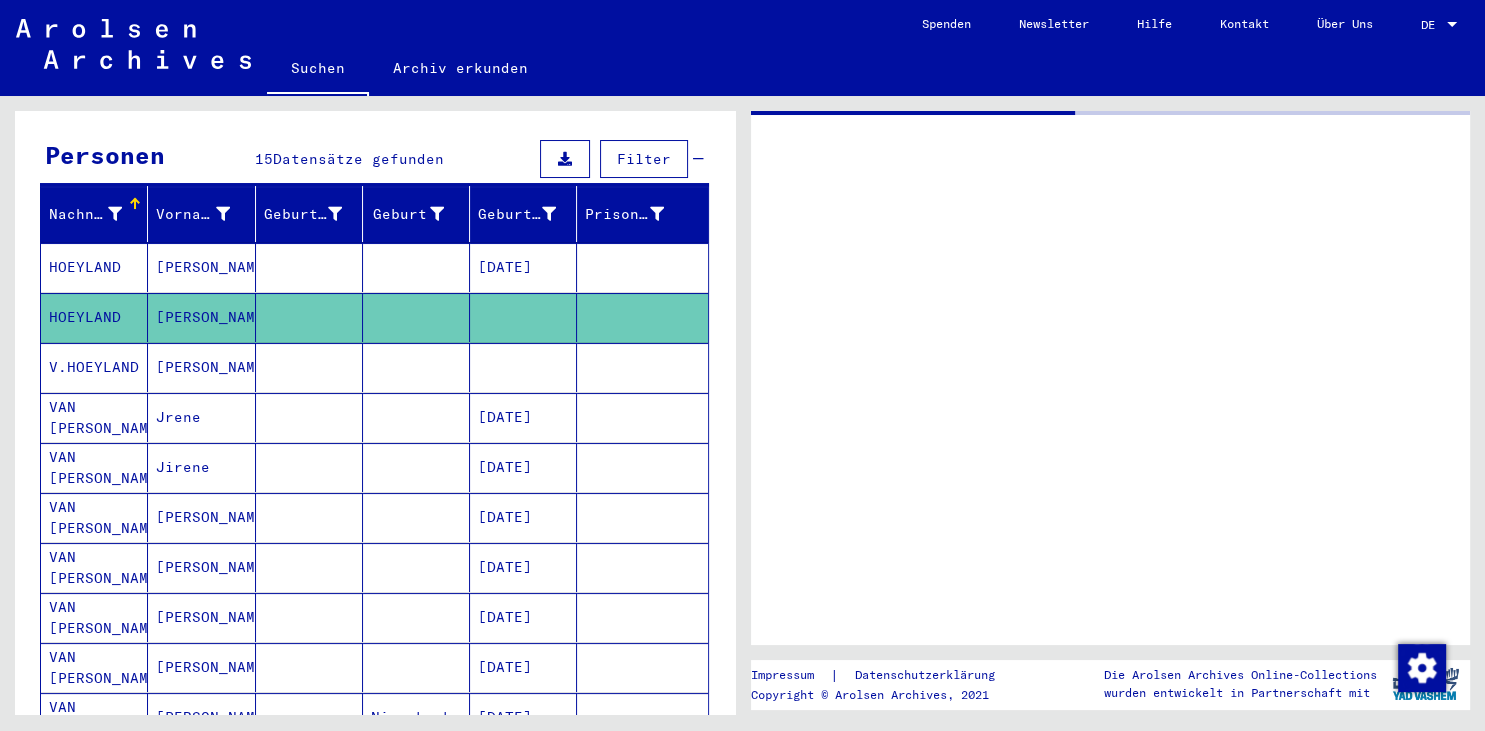 scroll, scrollTop: 0, scrollLeft: 0, axis: both 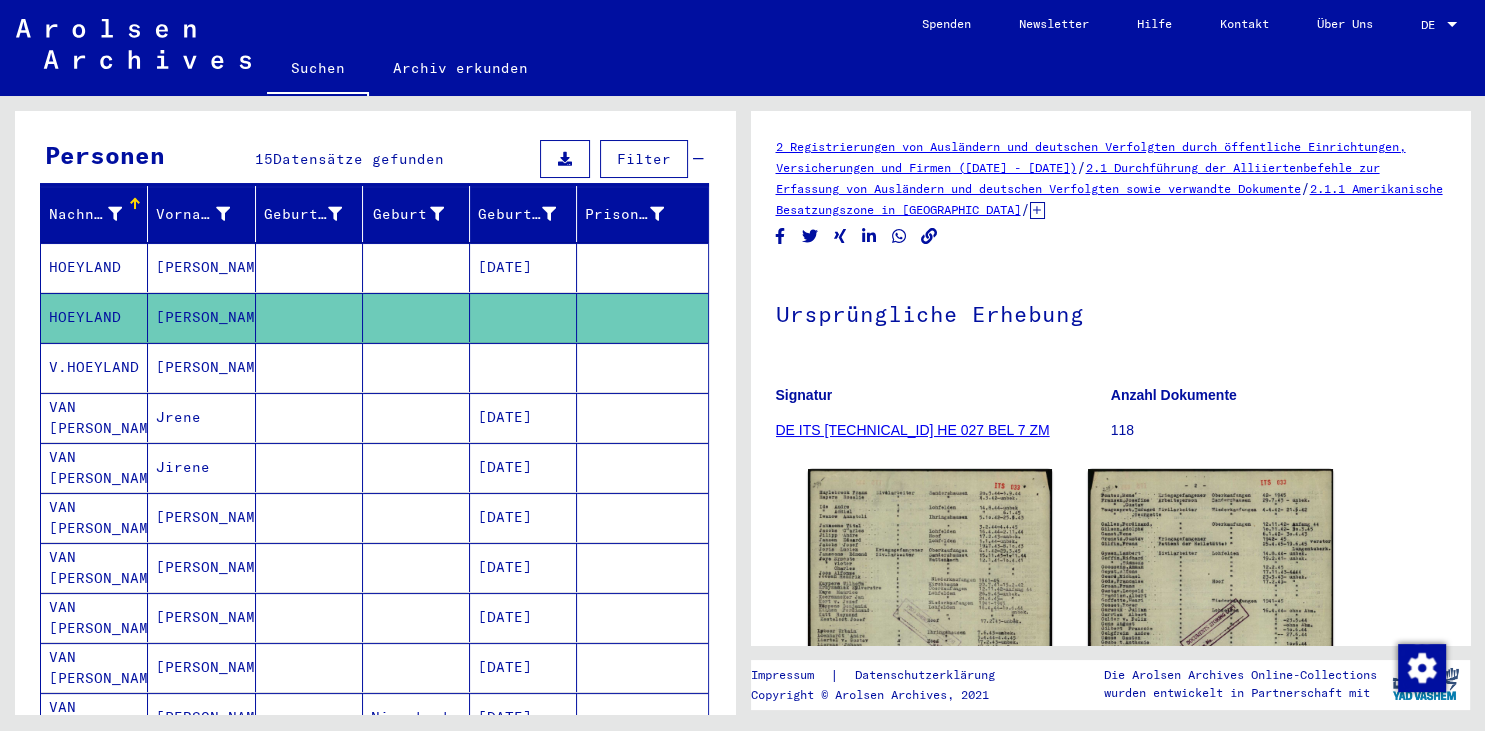 click at bounding box center [416, 317] 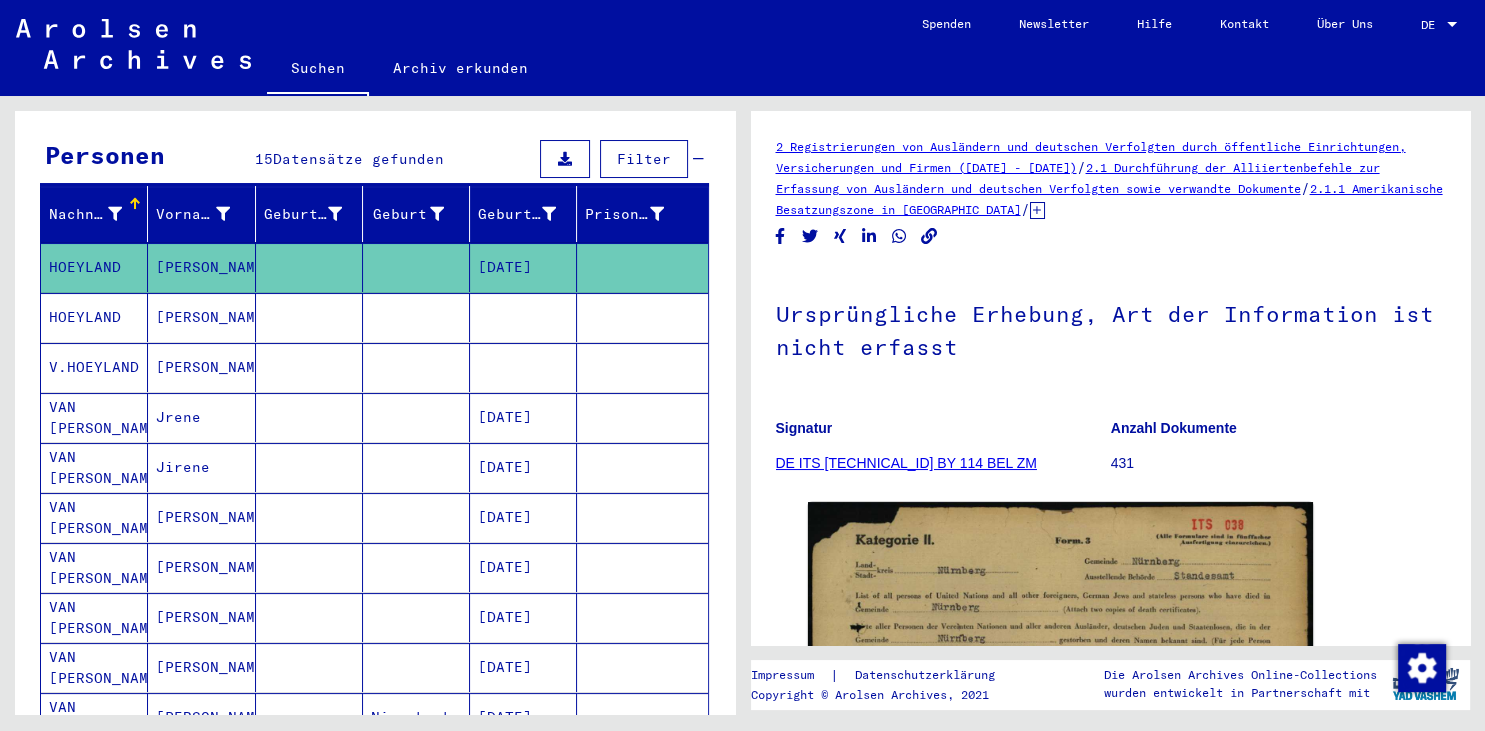 click 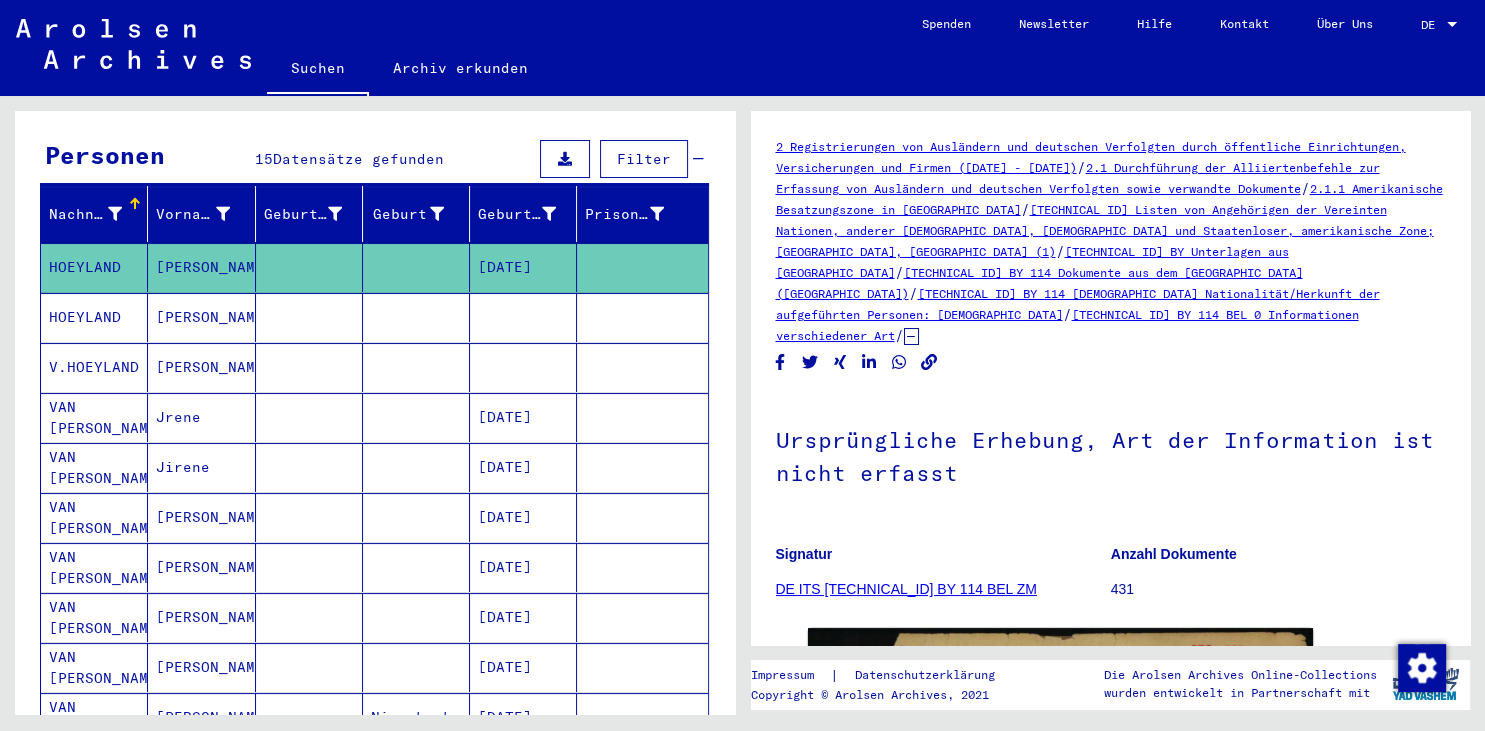 click on "HOEYLAND" at bounding box center [94, 367] 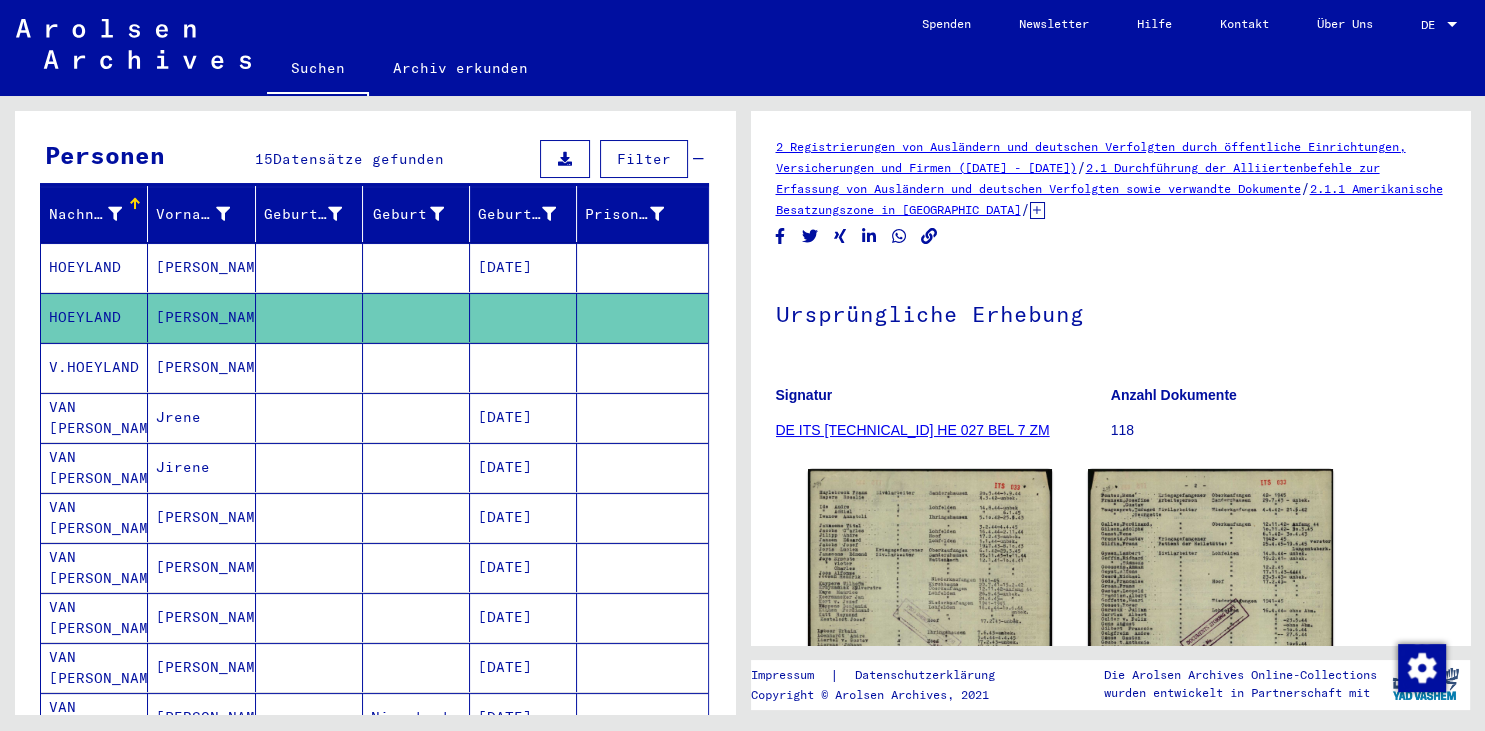 click 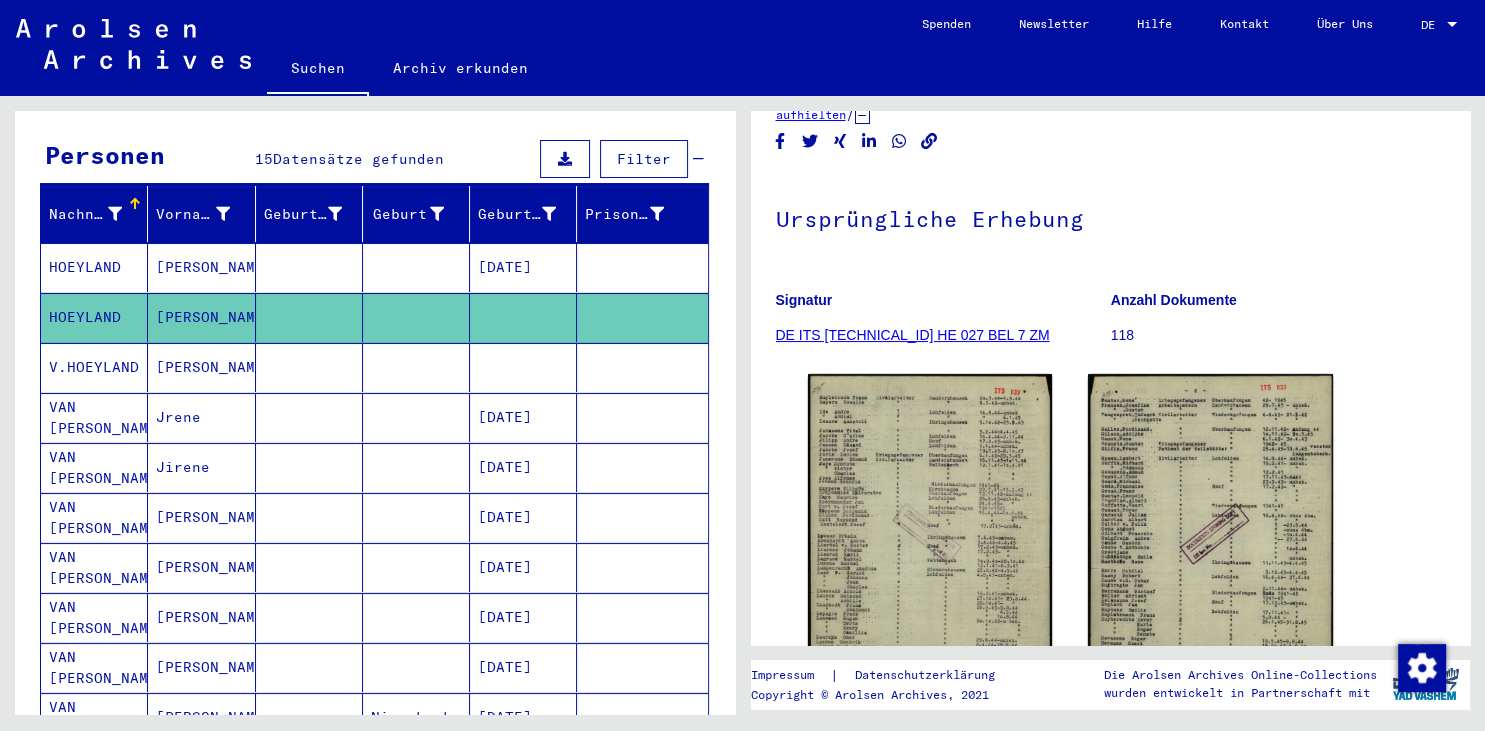 scroll, scrollTop: 331, scrollLeft: 0, axis: vertical 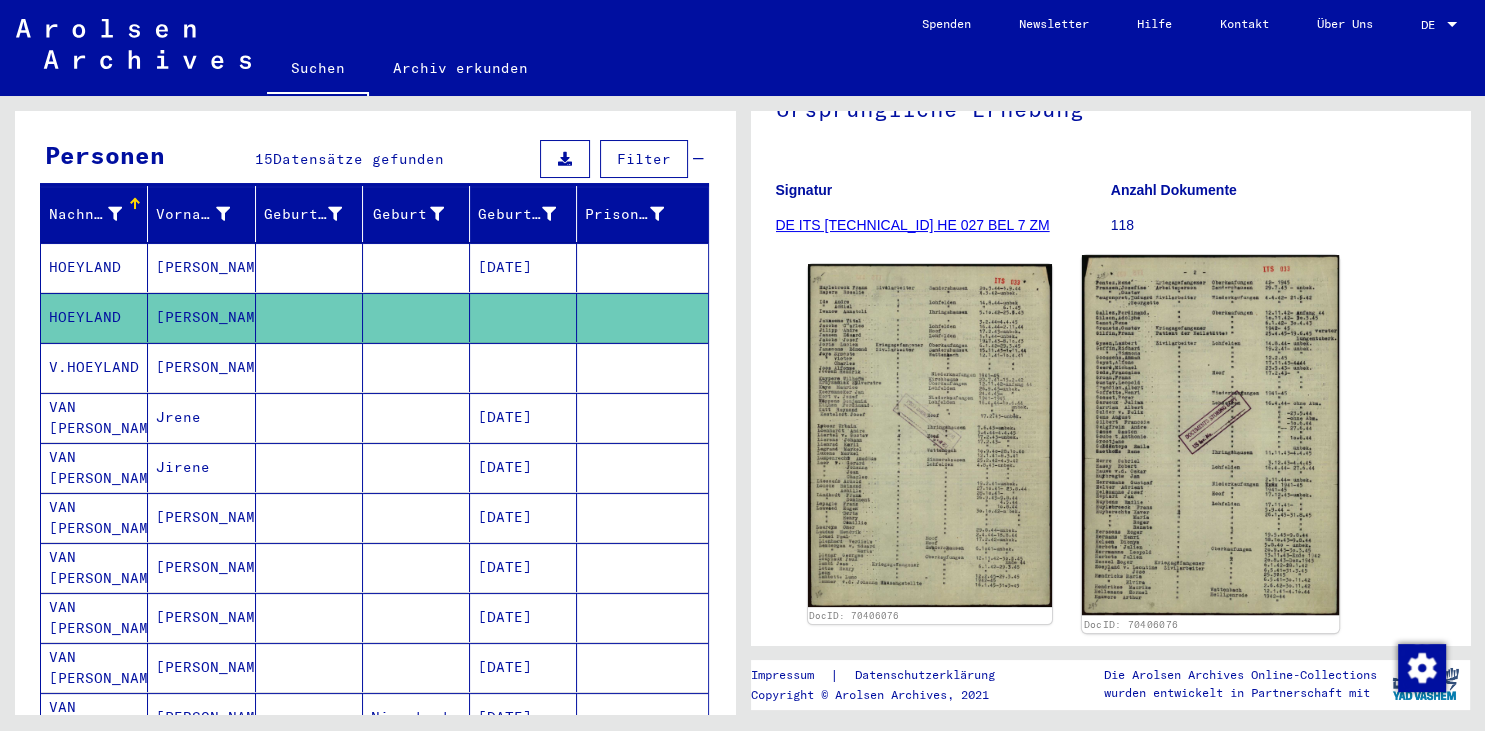 click 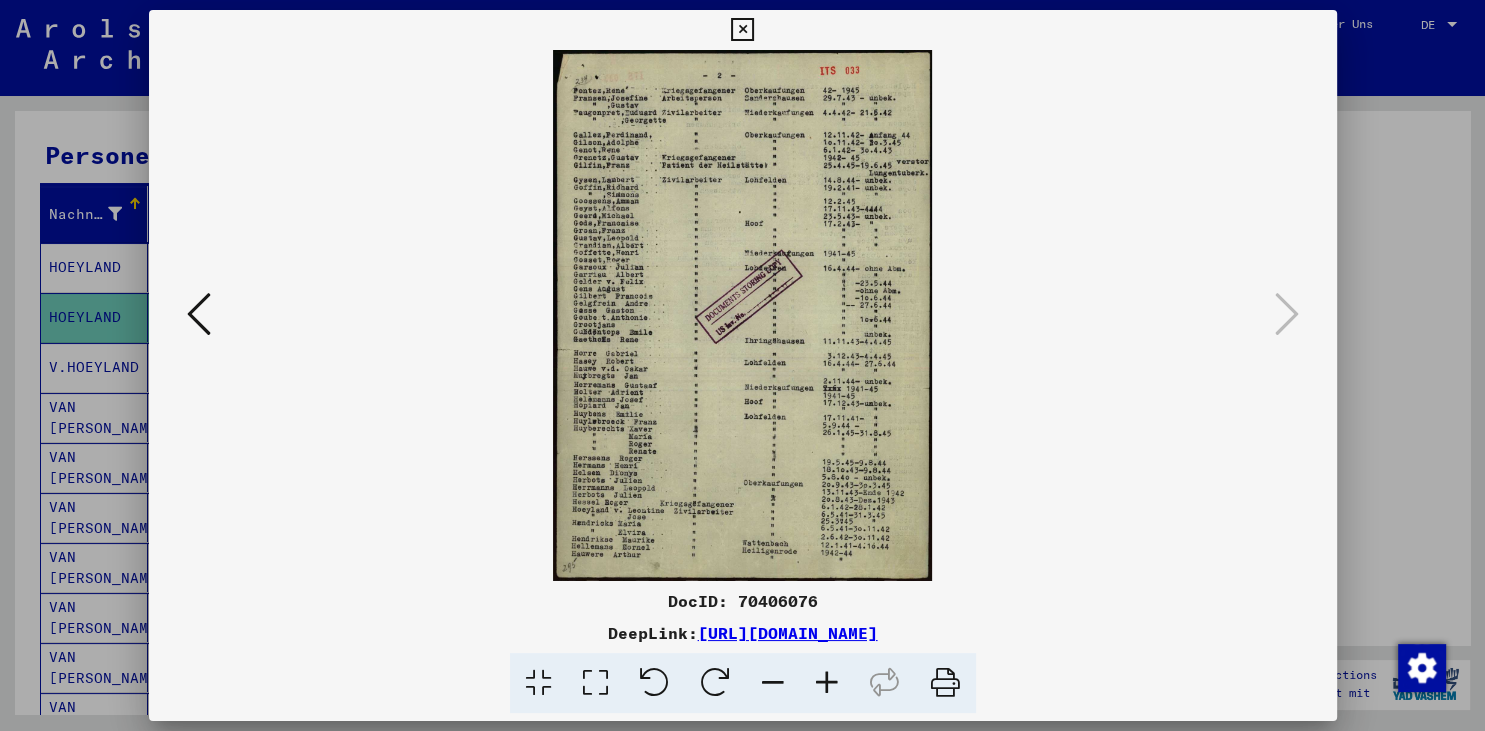 click at bounding box center [827, 683] 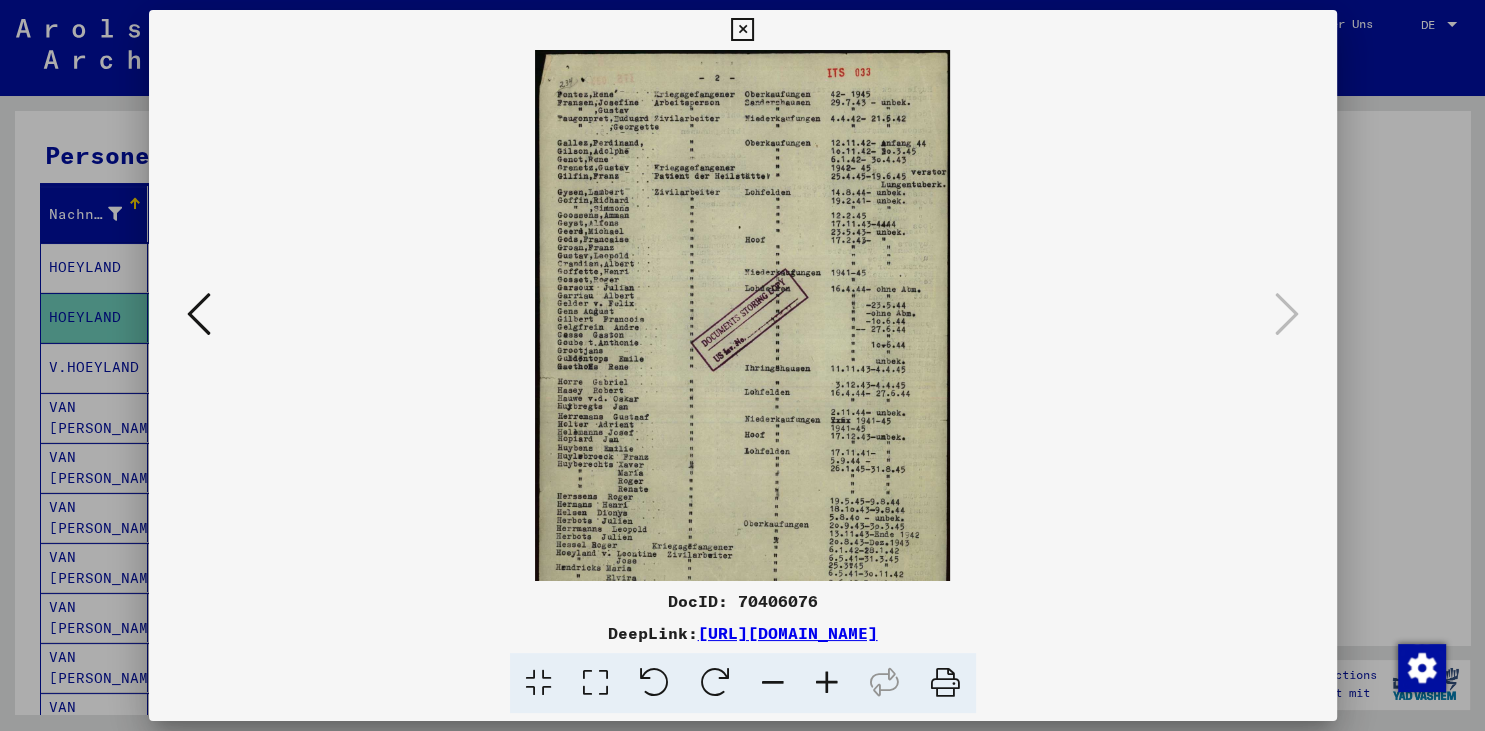 click at bounding box center (827, 683) 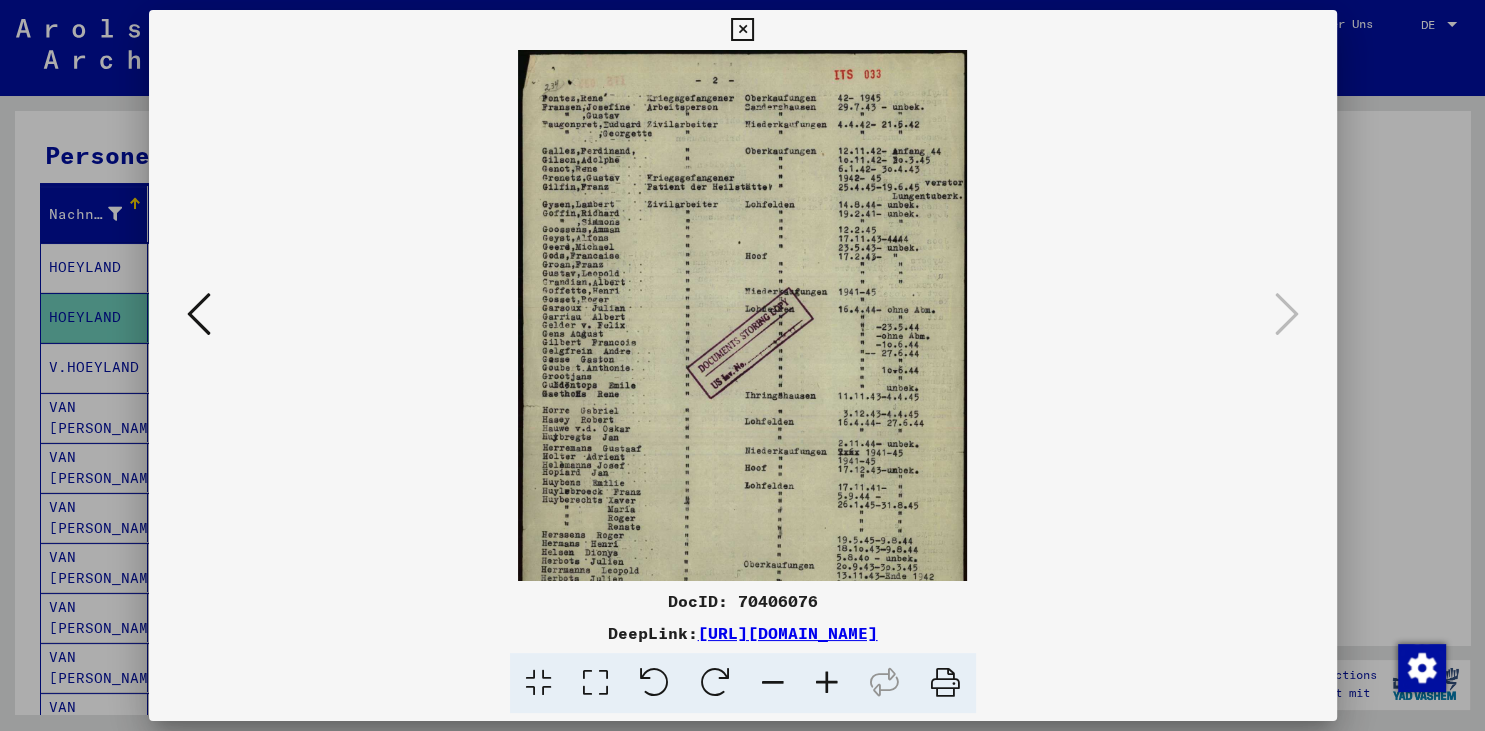 click at bounding box center [827, 683] 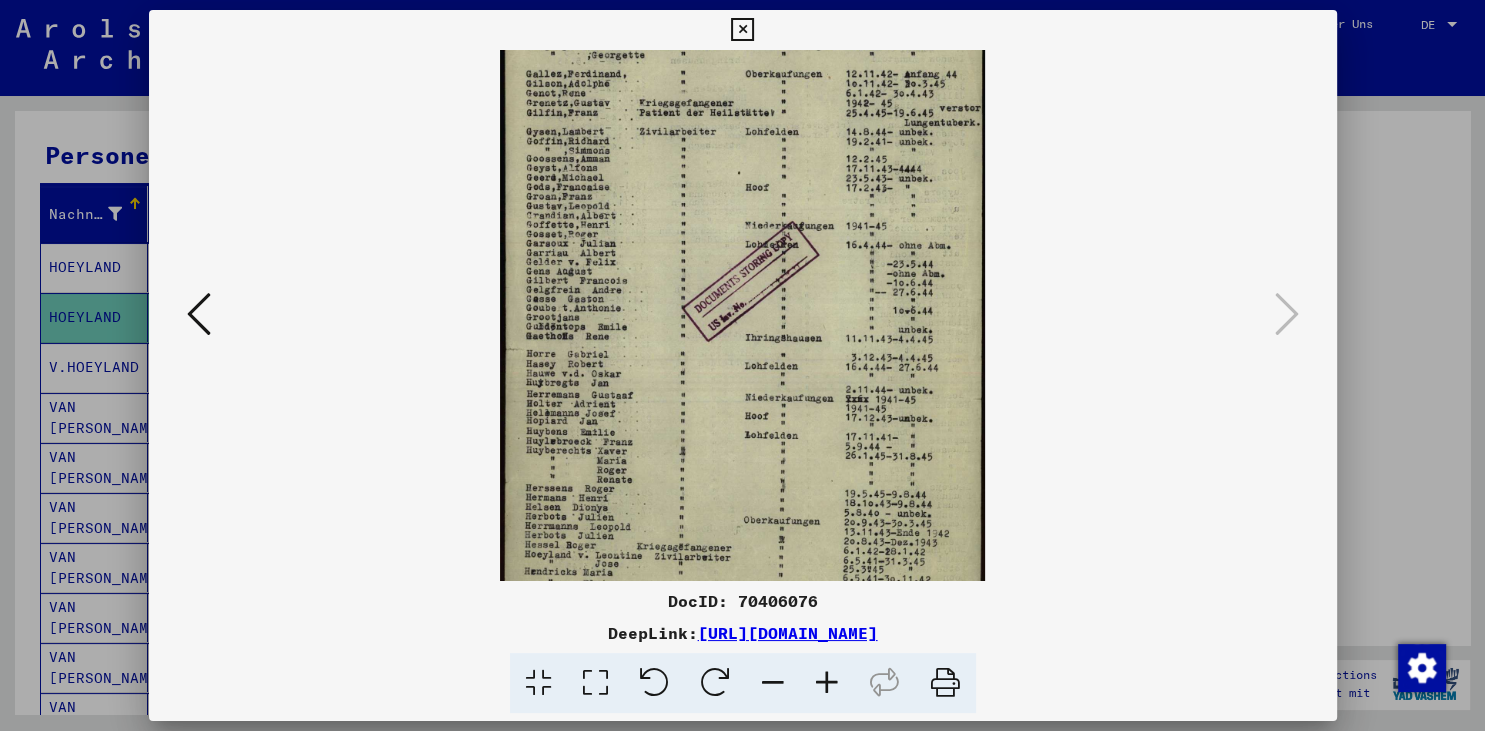 scroll, scrollTop: 88, scrollLeft: 0, axis: vertical 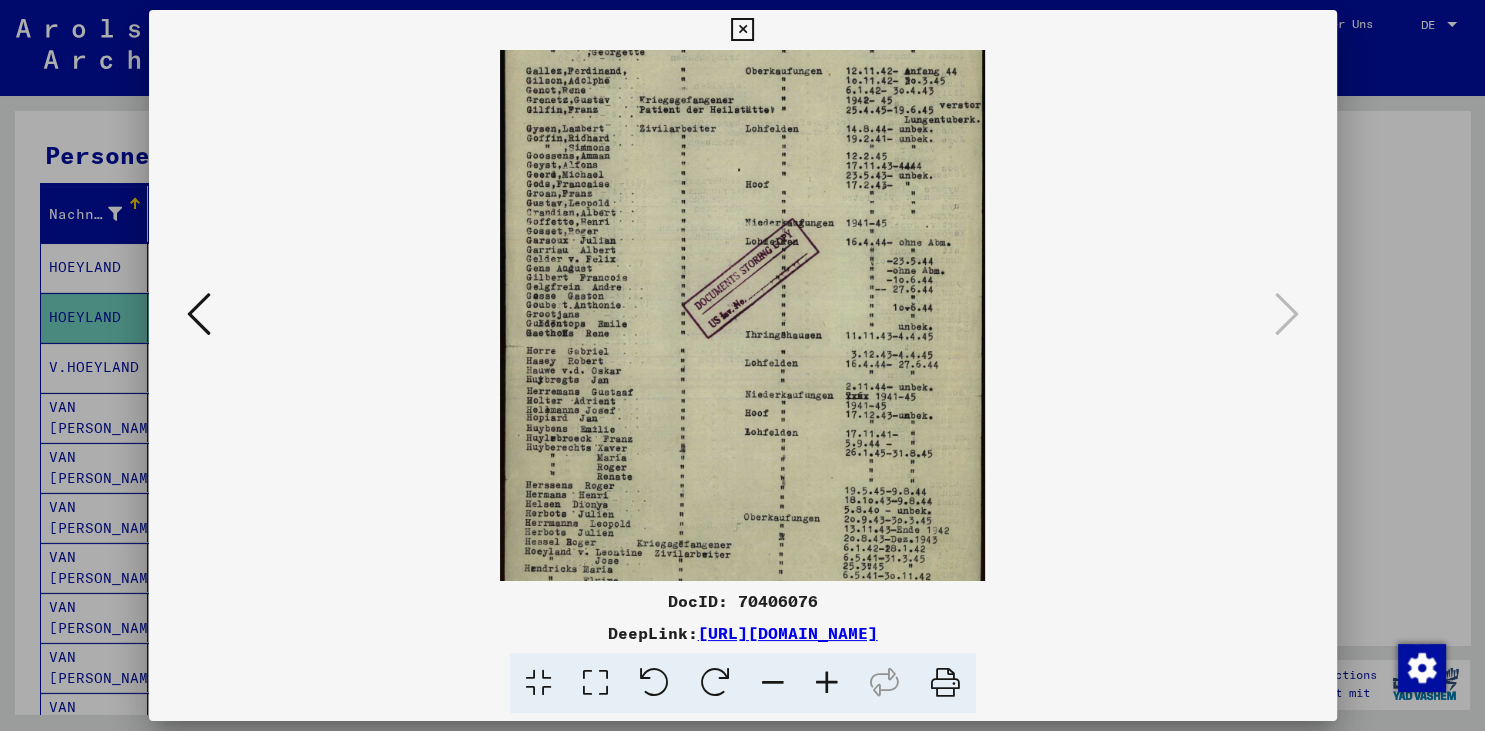 drag, startPoint x: 750, startPoint y: 533, endPoint x: 752, endPoint y: 445, distance: 88.02273 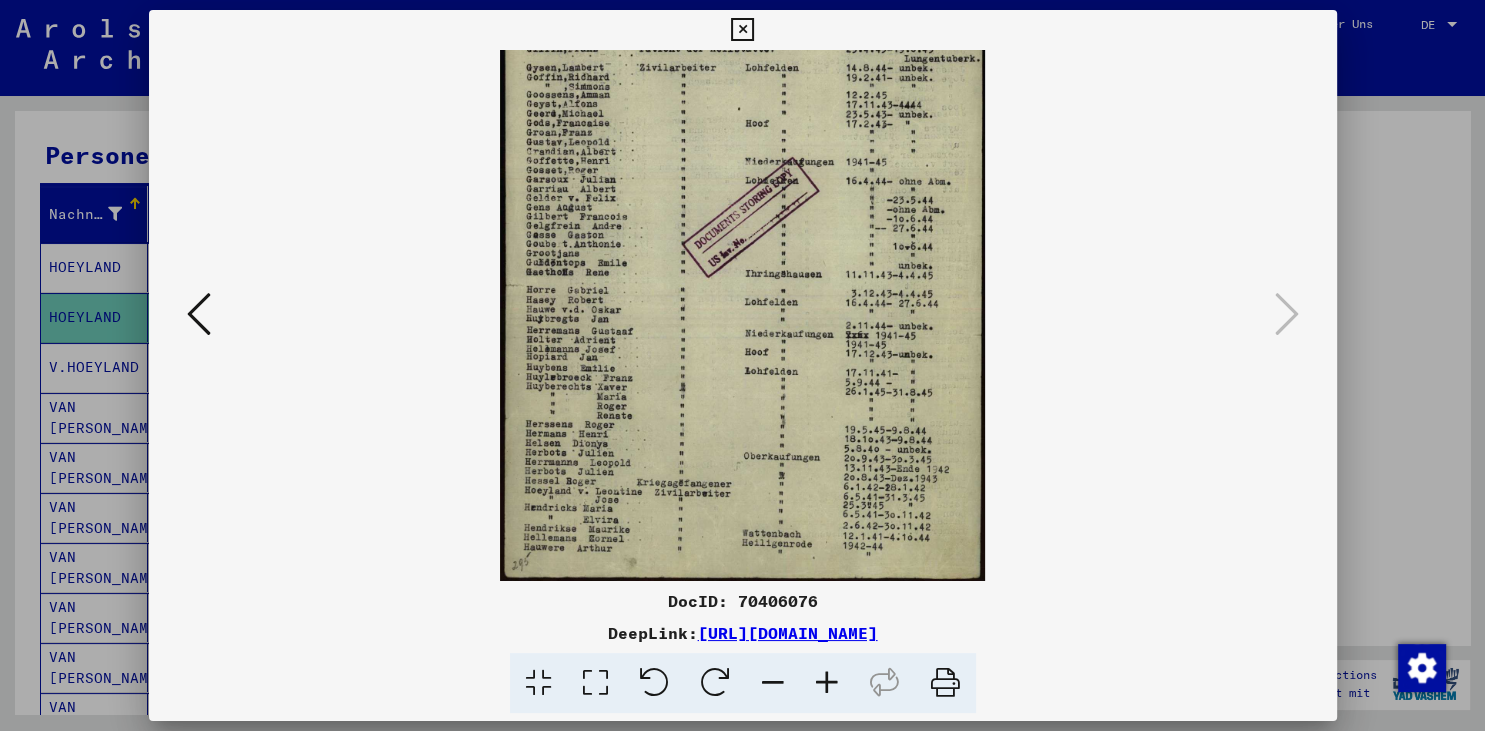 scroll, scrollTop: 150, scrollLeft: 0, axis: vertical 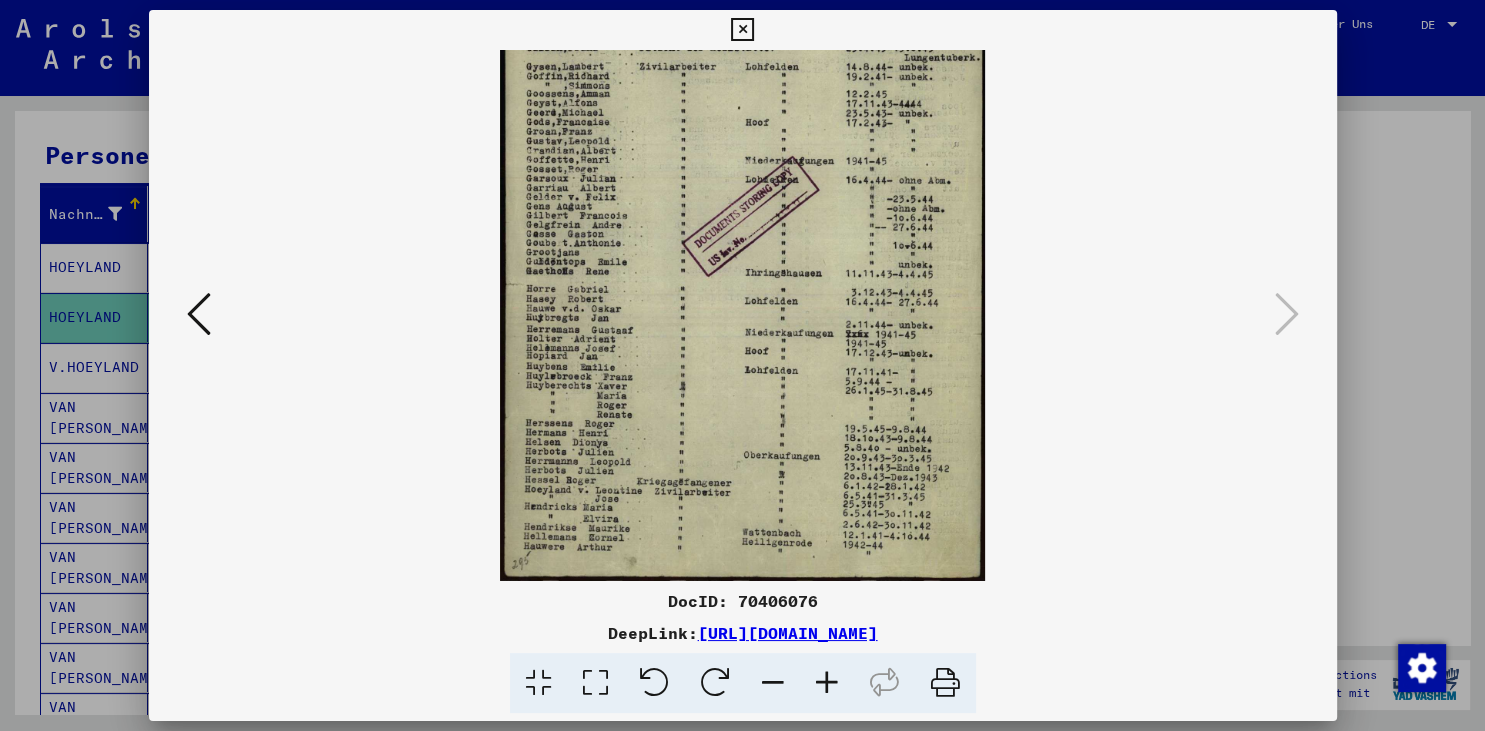 drag, startPoint x: 673, startPoint y: 427, endPoint x: 690, endPoint y: 359, distance: 70.0928 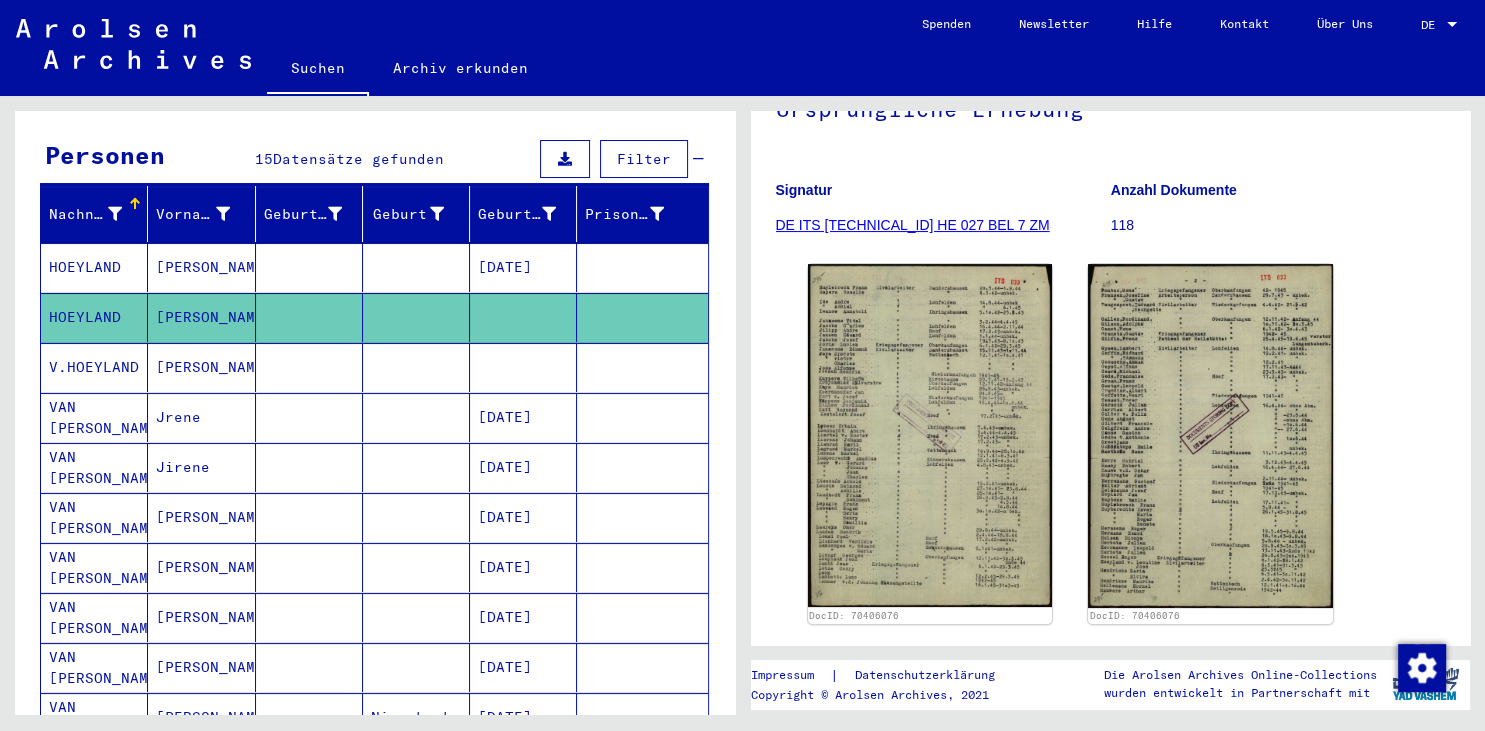 scroll, scrollTop: 294, scrollLeft: 0, axis: vertical 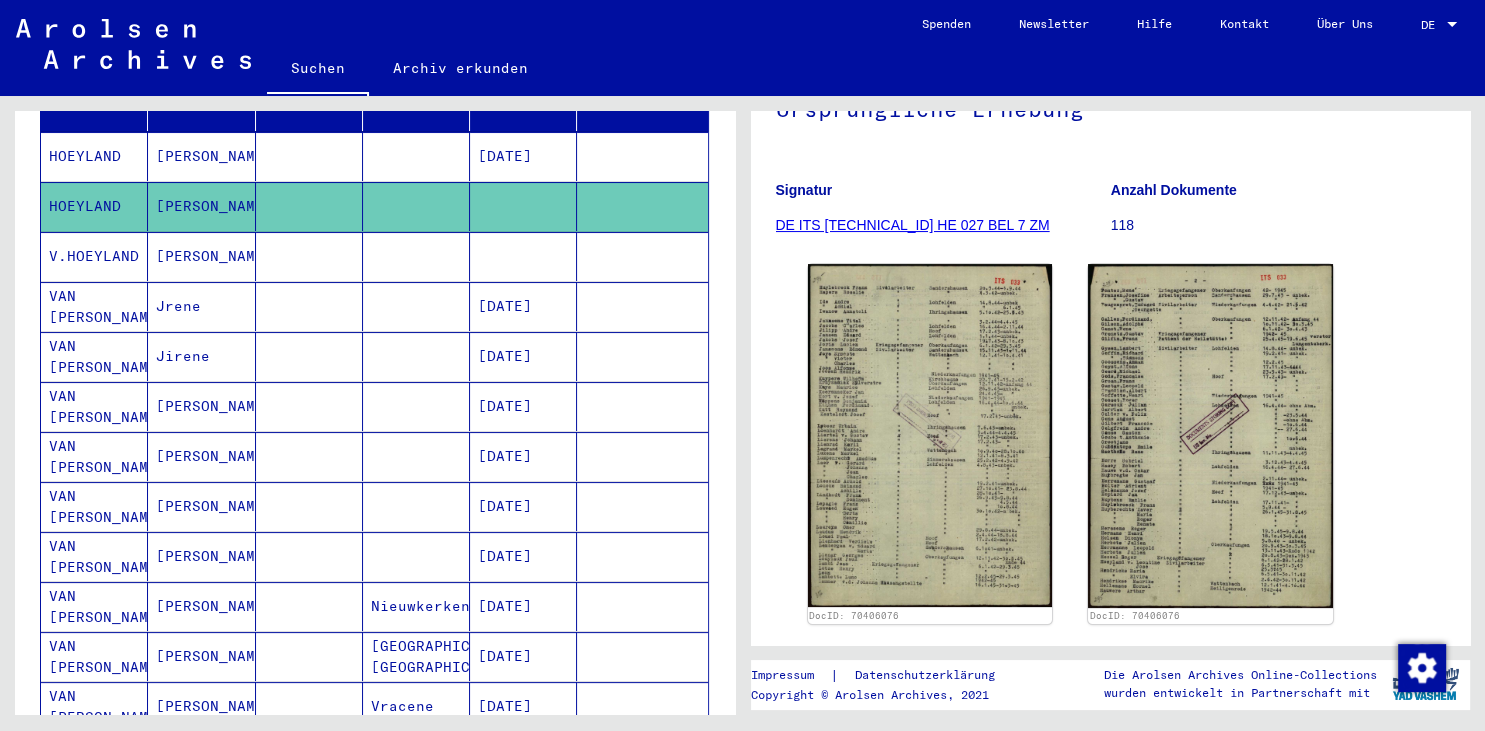 click at bounding box center [309, 506] 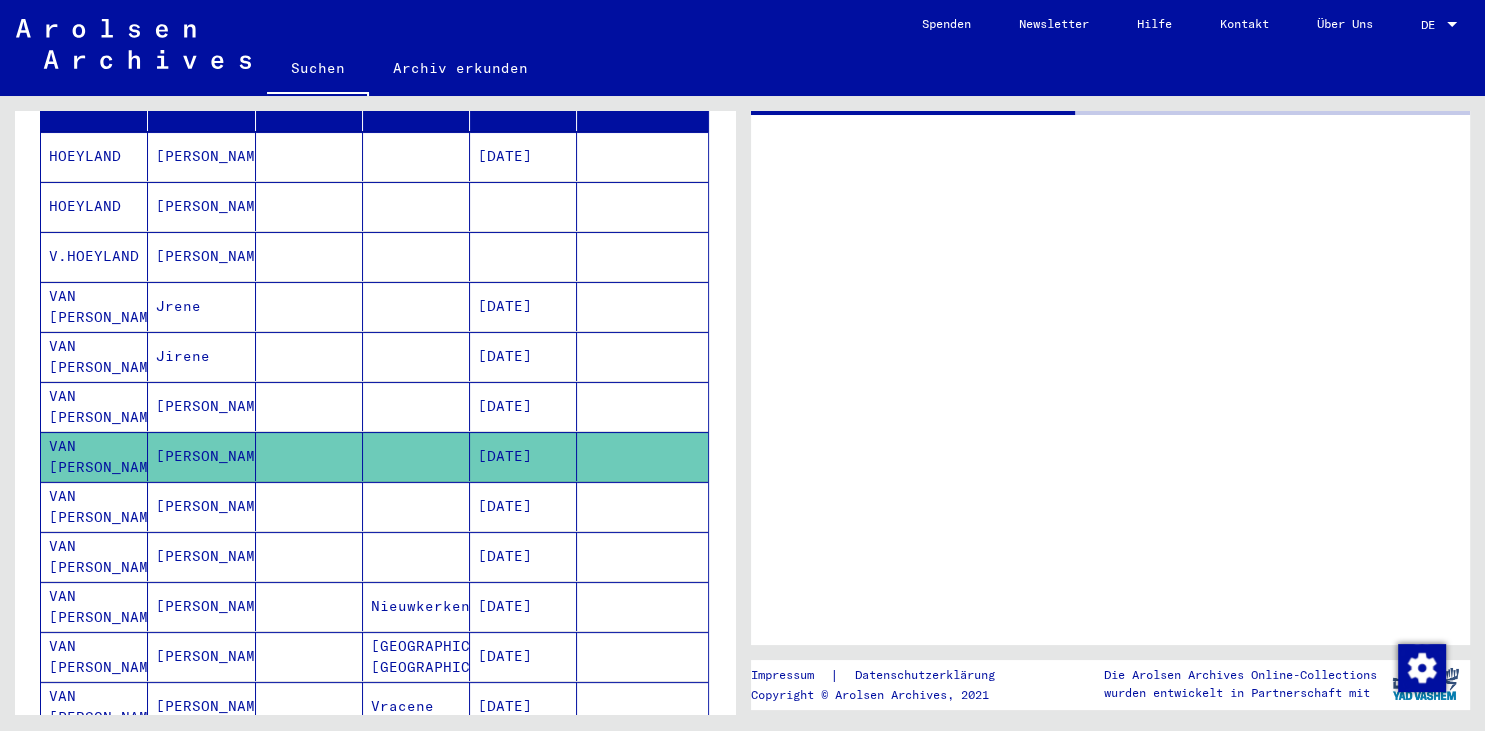 scroll, scrollTop: 0, scrollLeft: 0, axis: both 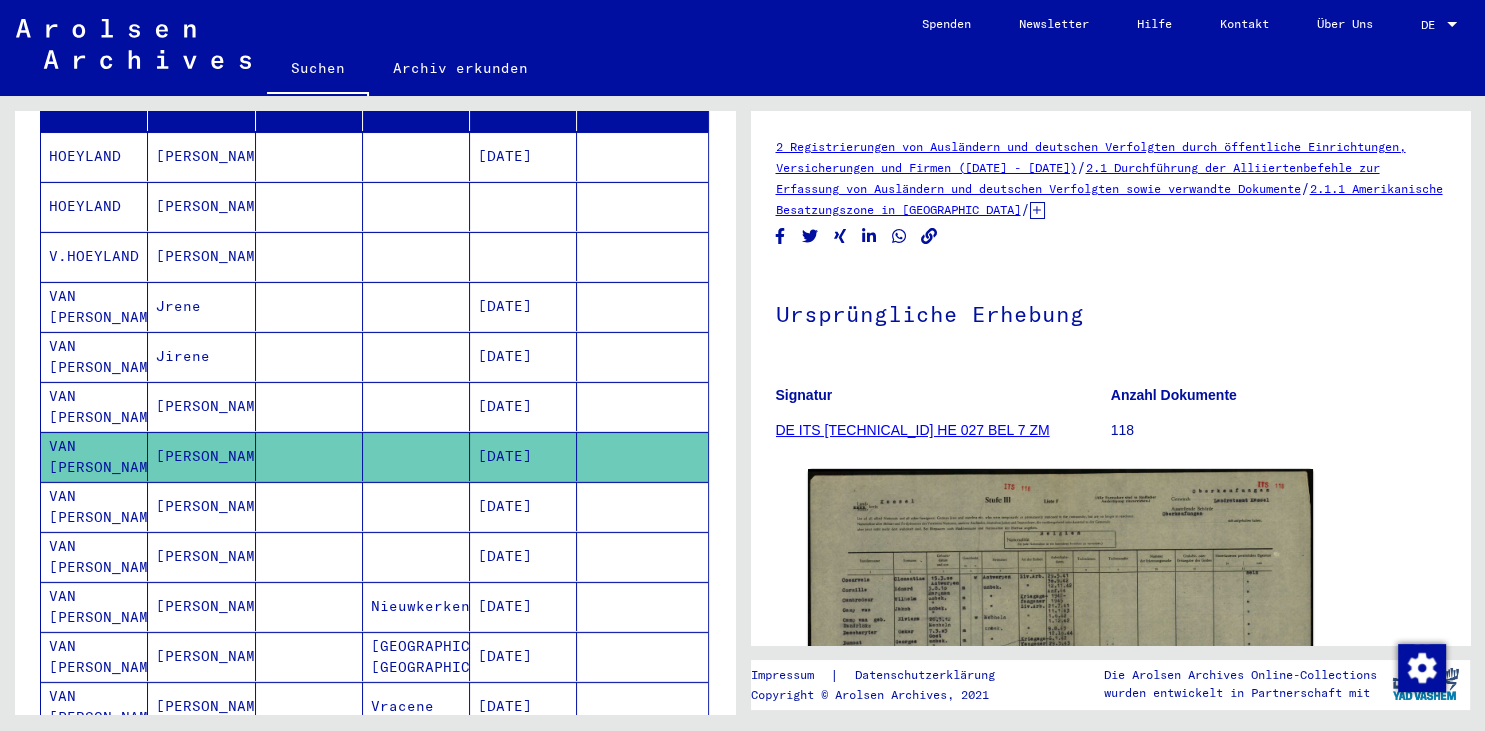 click 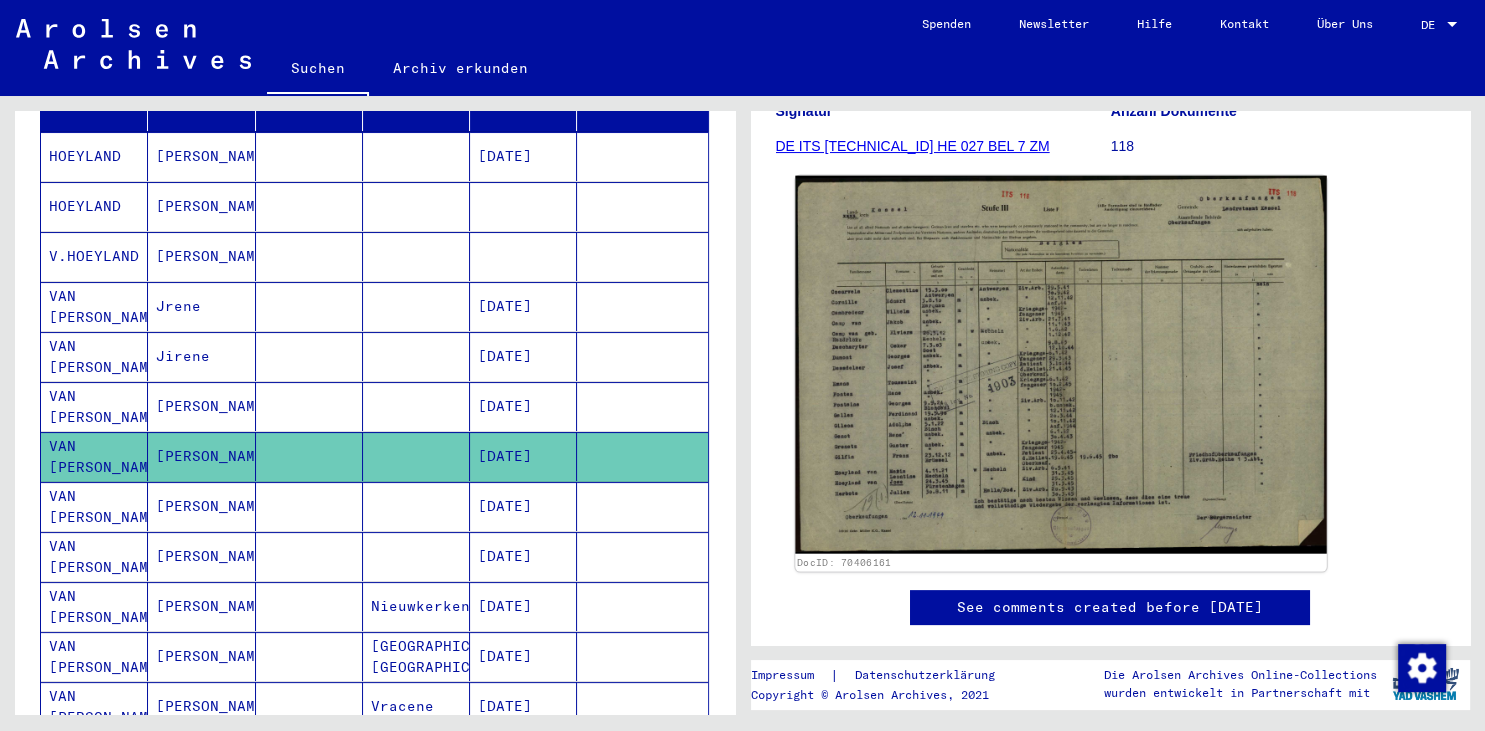 scroll, scrollTop: 442, scrollLeft: 0, axis: vertical 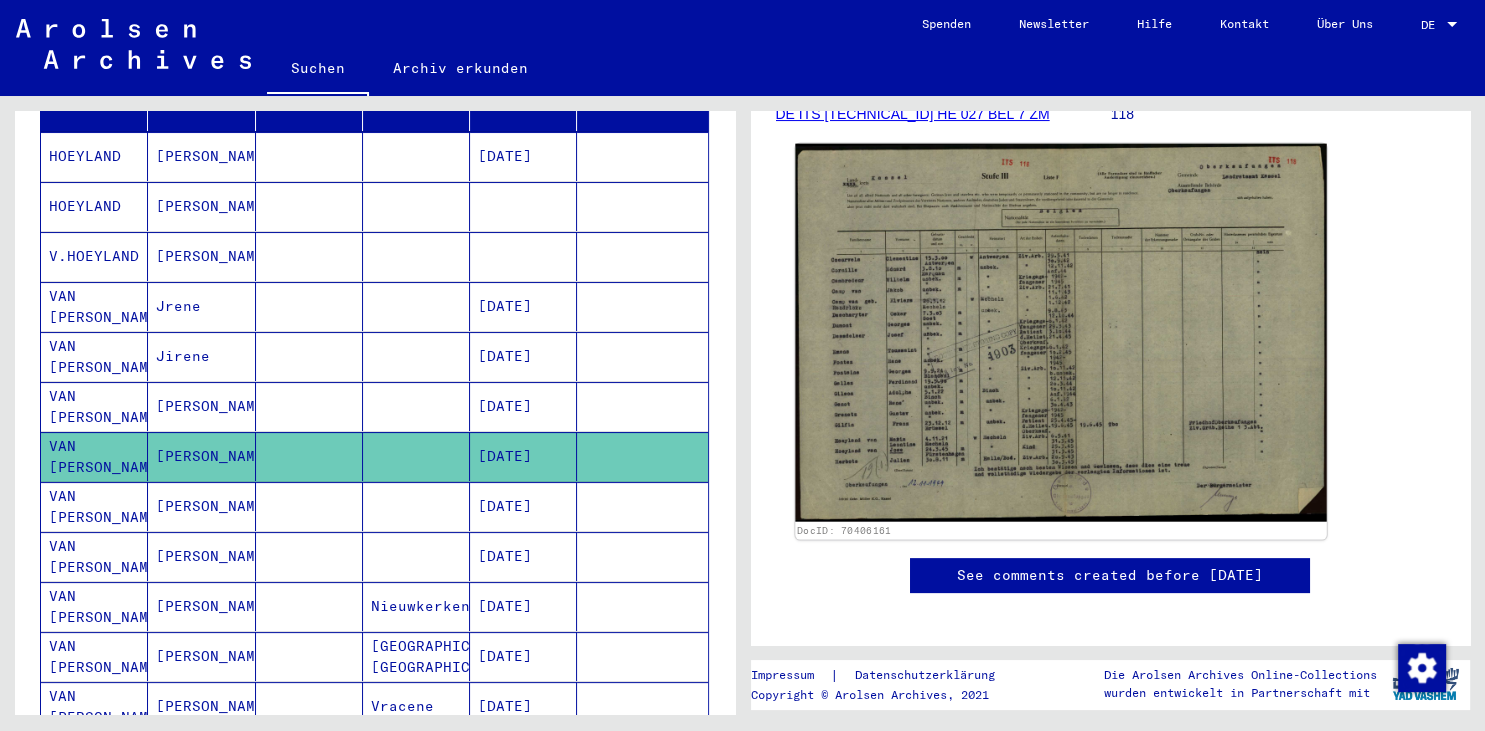 click 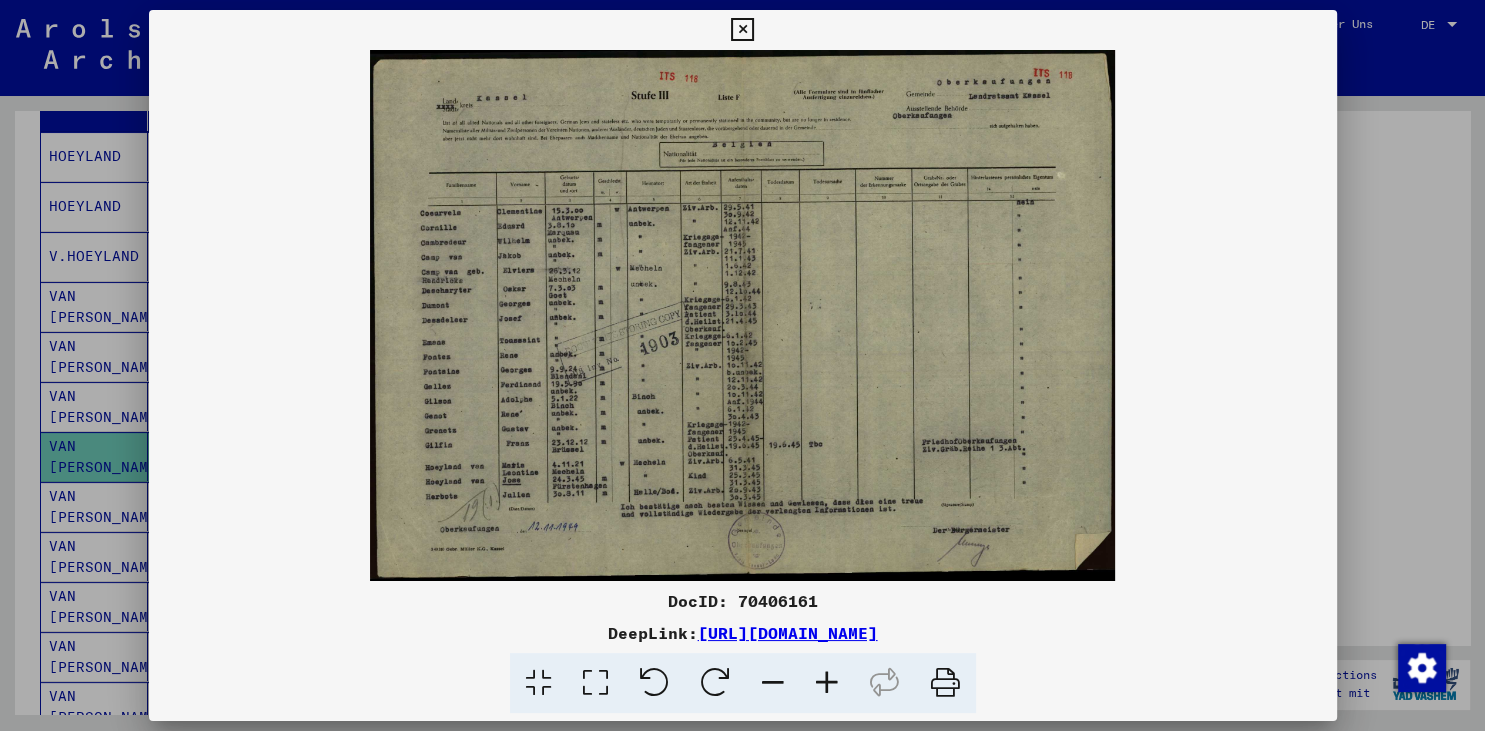 click at bounding box center (827, 683) 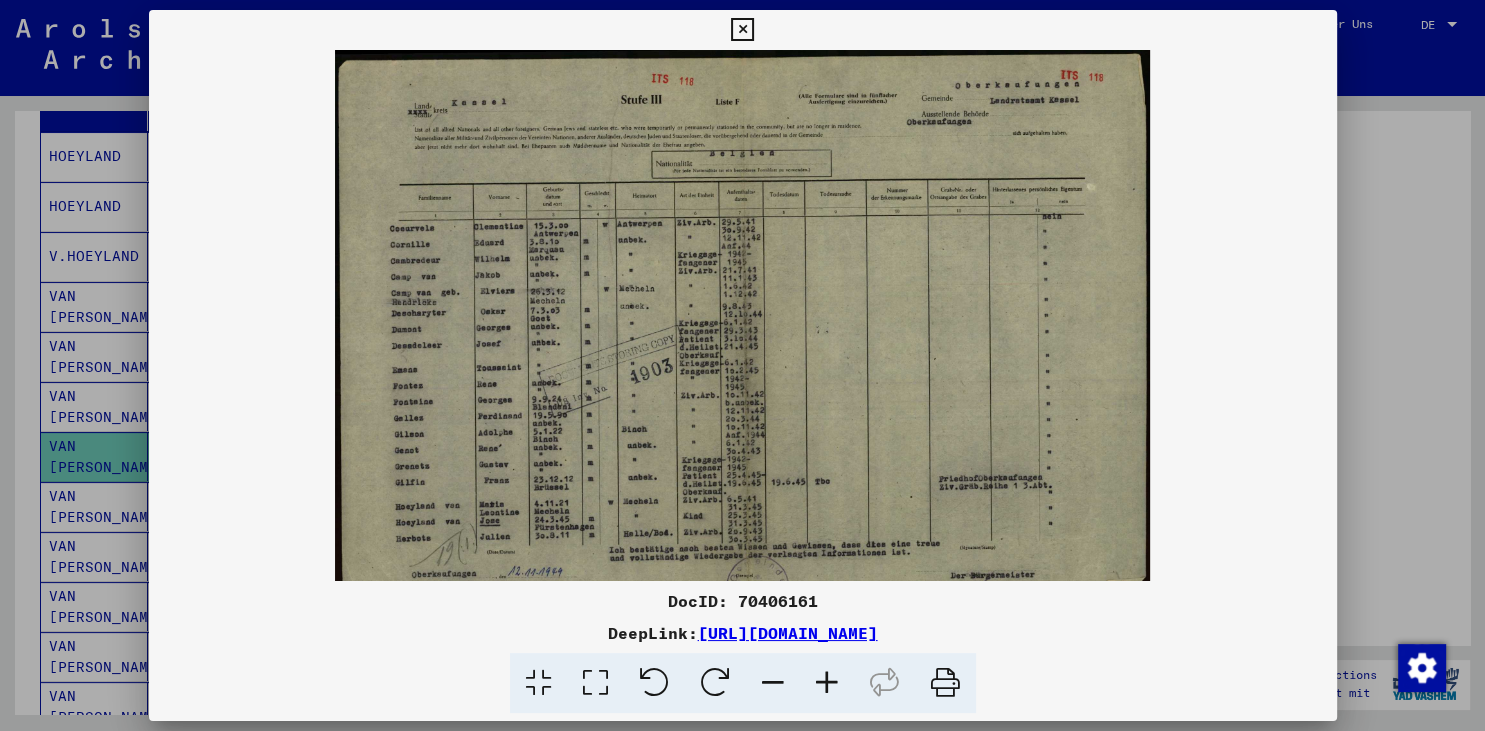 click at bounding box center (827, 683) 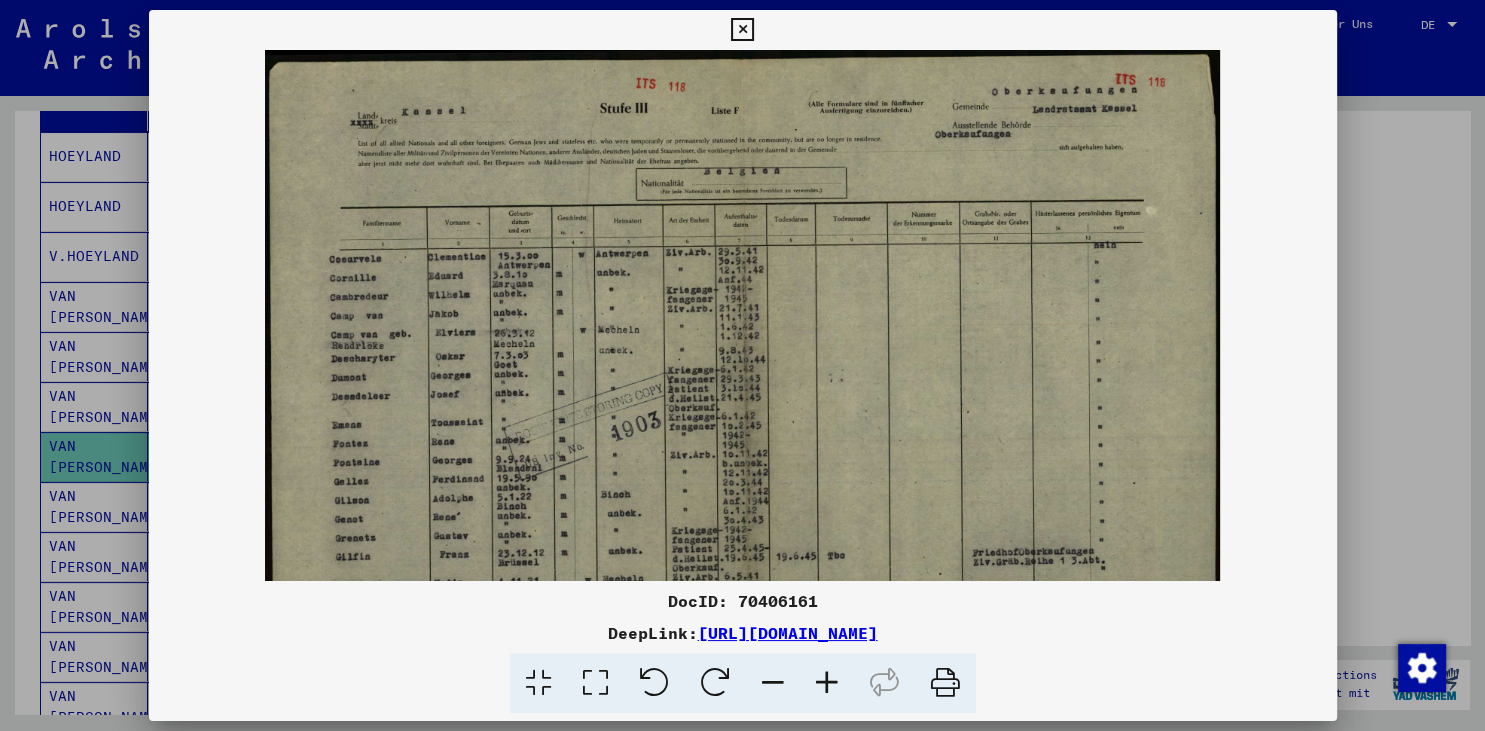 click at bounding box center [827, 683] 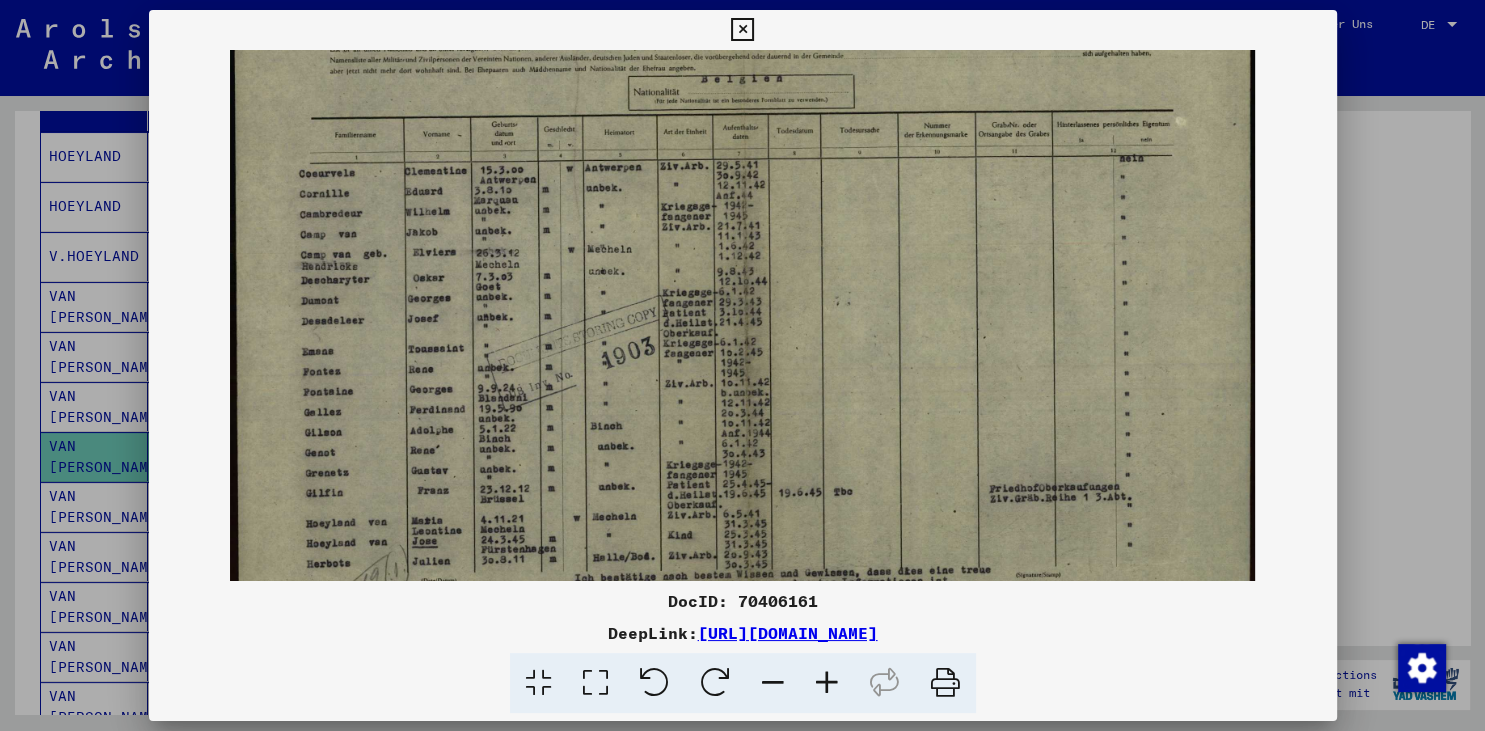 scroll, scrollTop: 200, scrollLeft: 0, axis: vertical 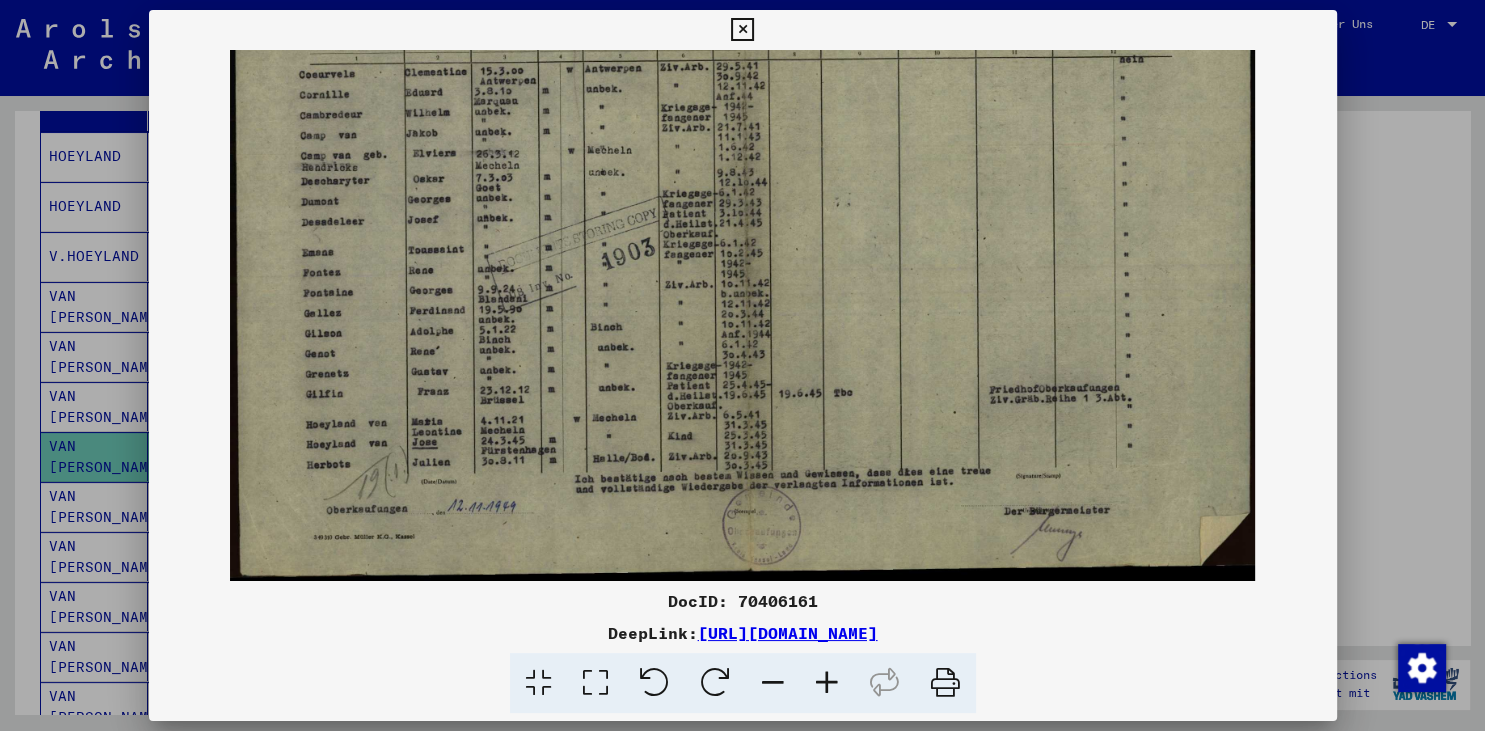 drag, startPoint x: 343, startPoint y: 557, endPoint x: 533, endPoint y: 205, distance: 400.005 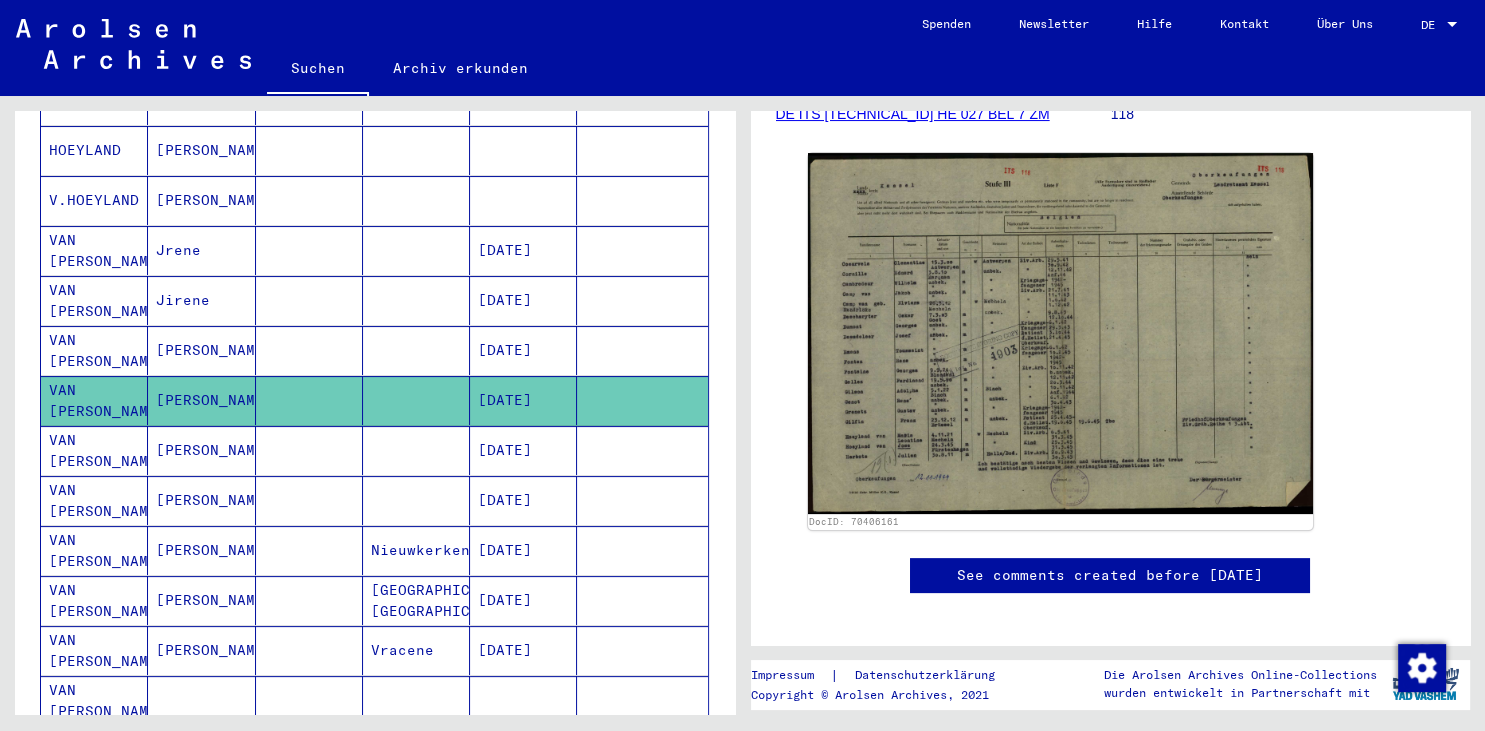 scroll, scrollTop: 404, scrollLeft: 0, axis: vertical 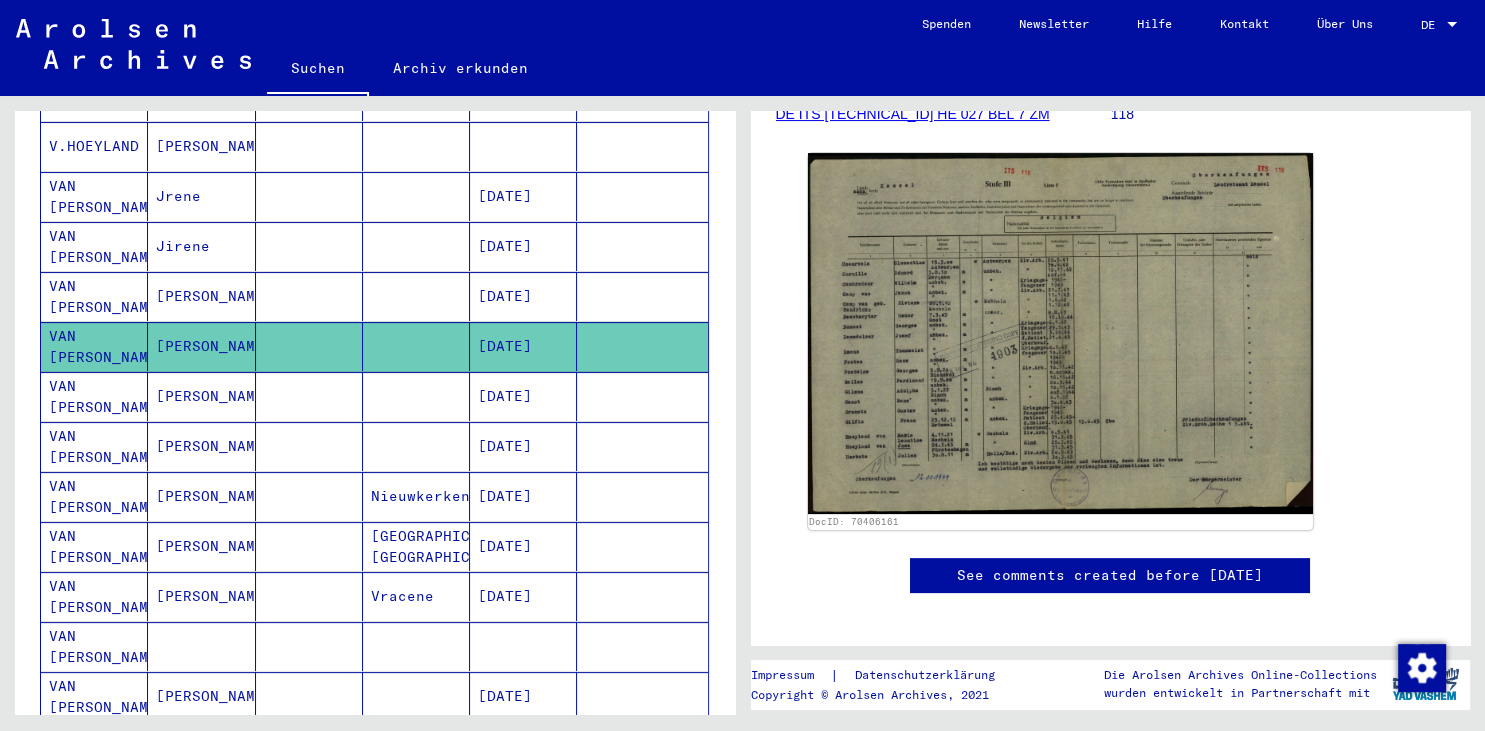 click at bounding box center [309, 596] 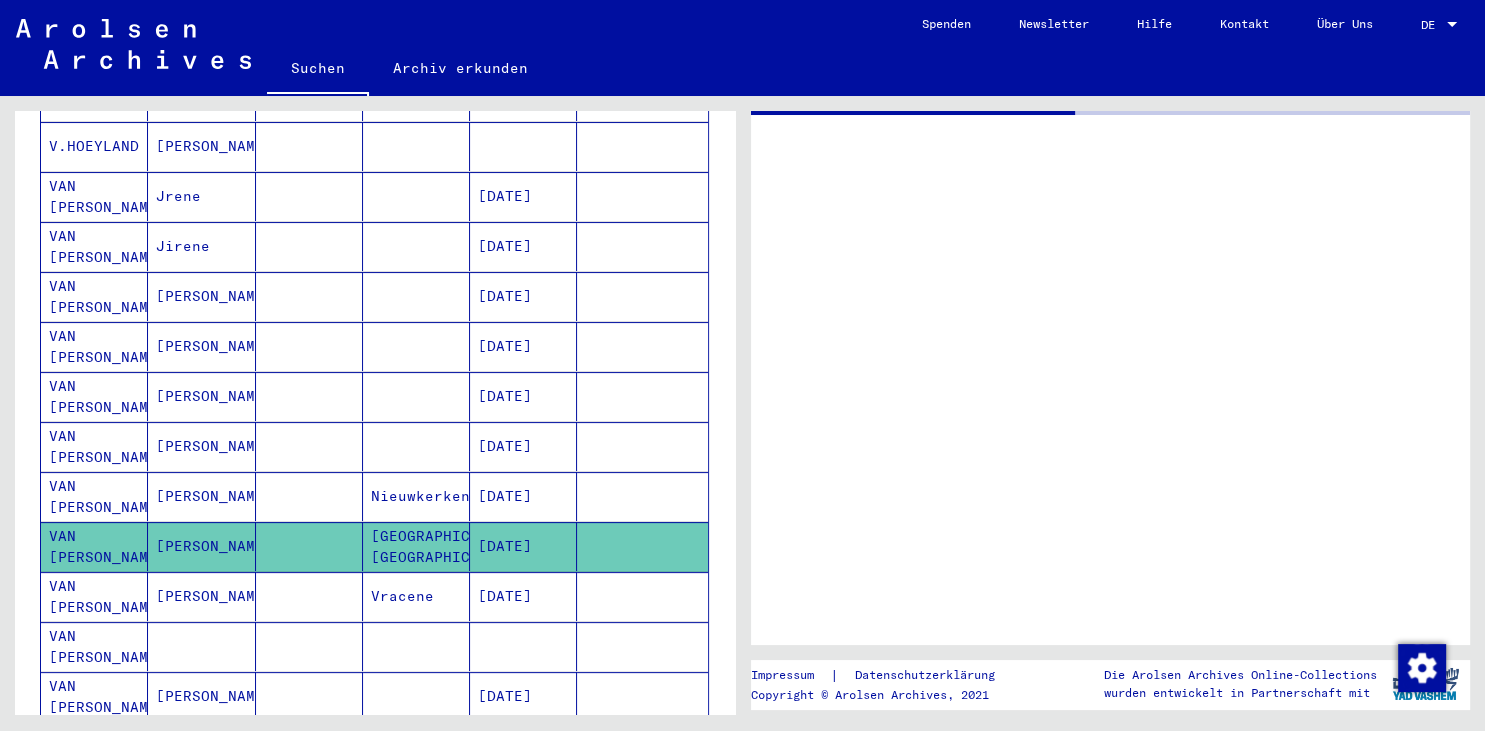 scroll, scrollTop: 0, scrollLeft: 0, axis: both 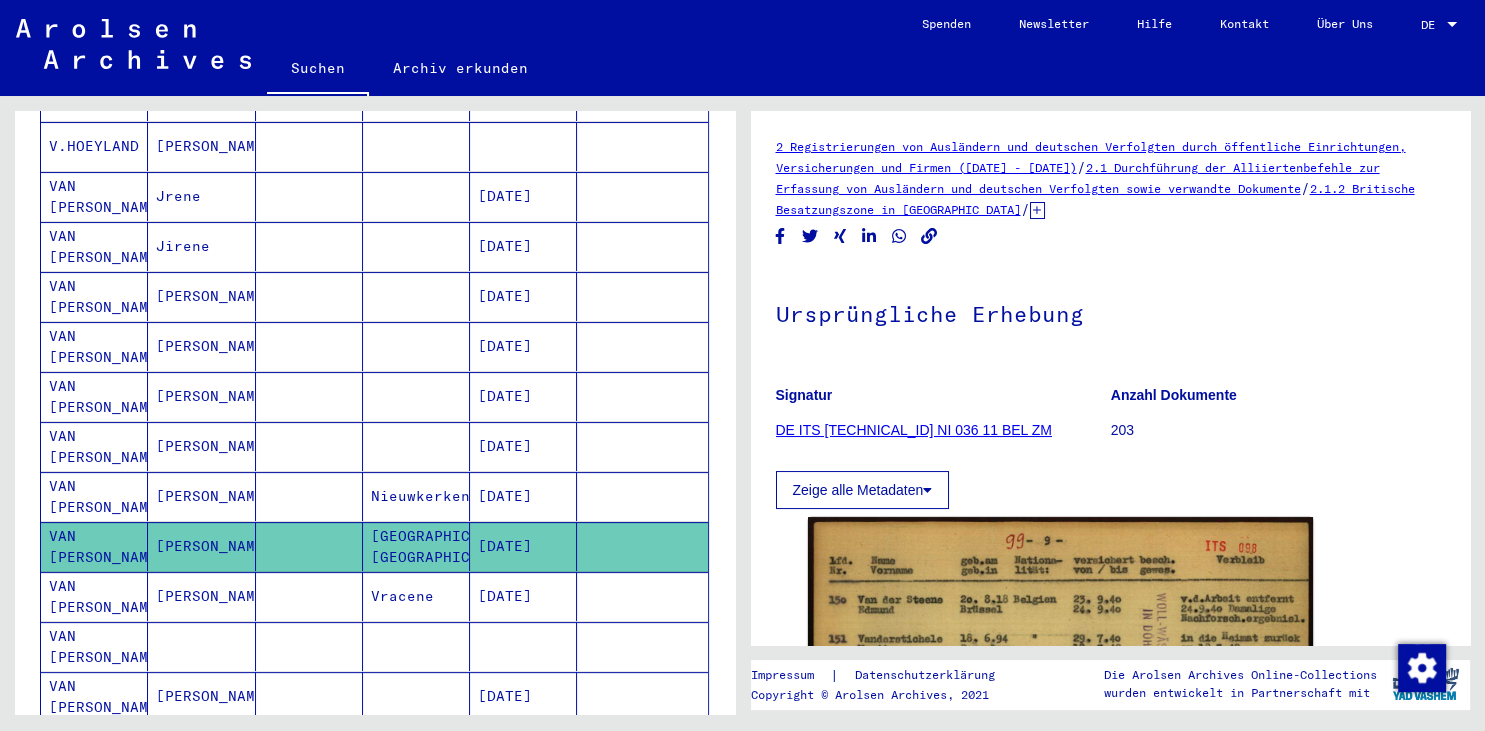 click 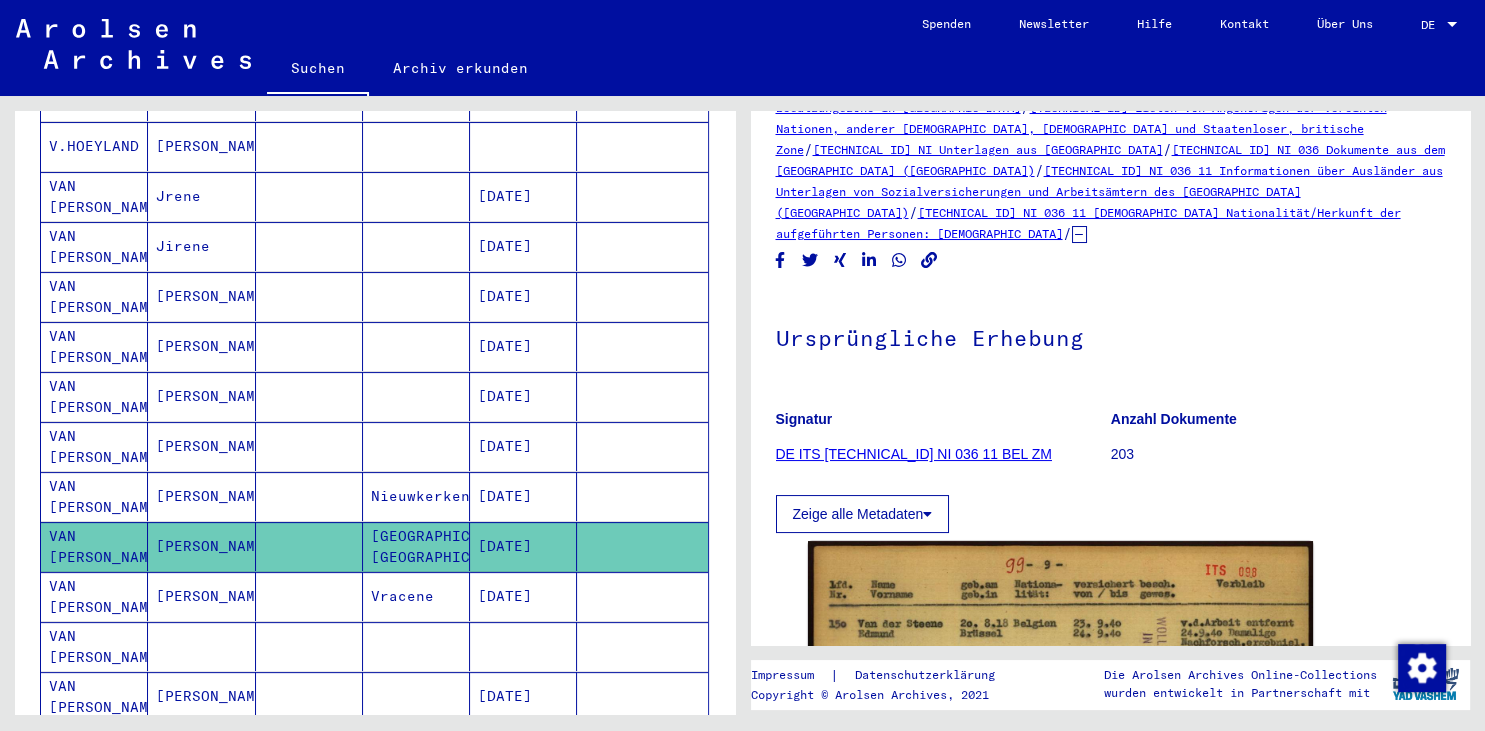 scroll, scrollTop: 221, scrollLeft: 0, axis: vertical 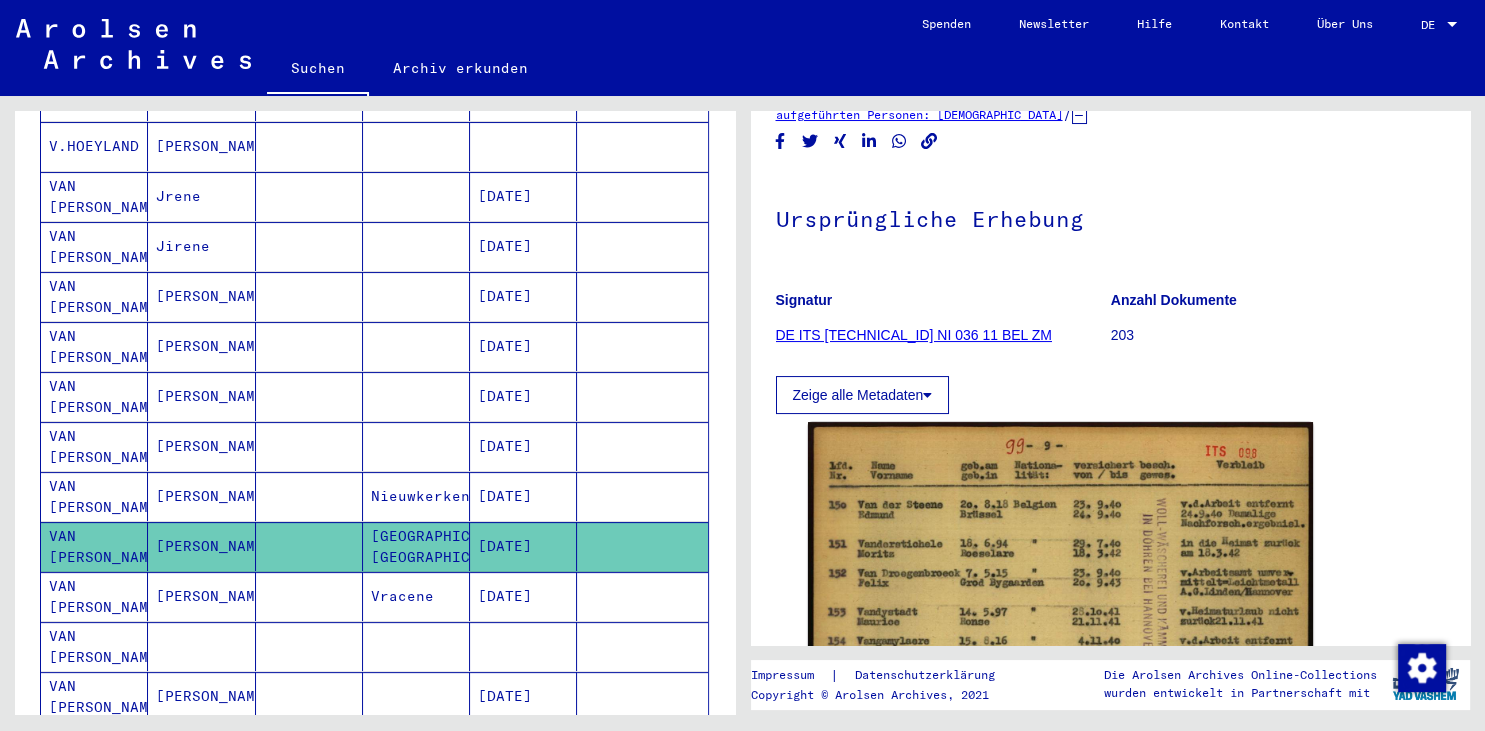 click at bounding box center [309, 646] 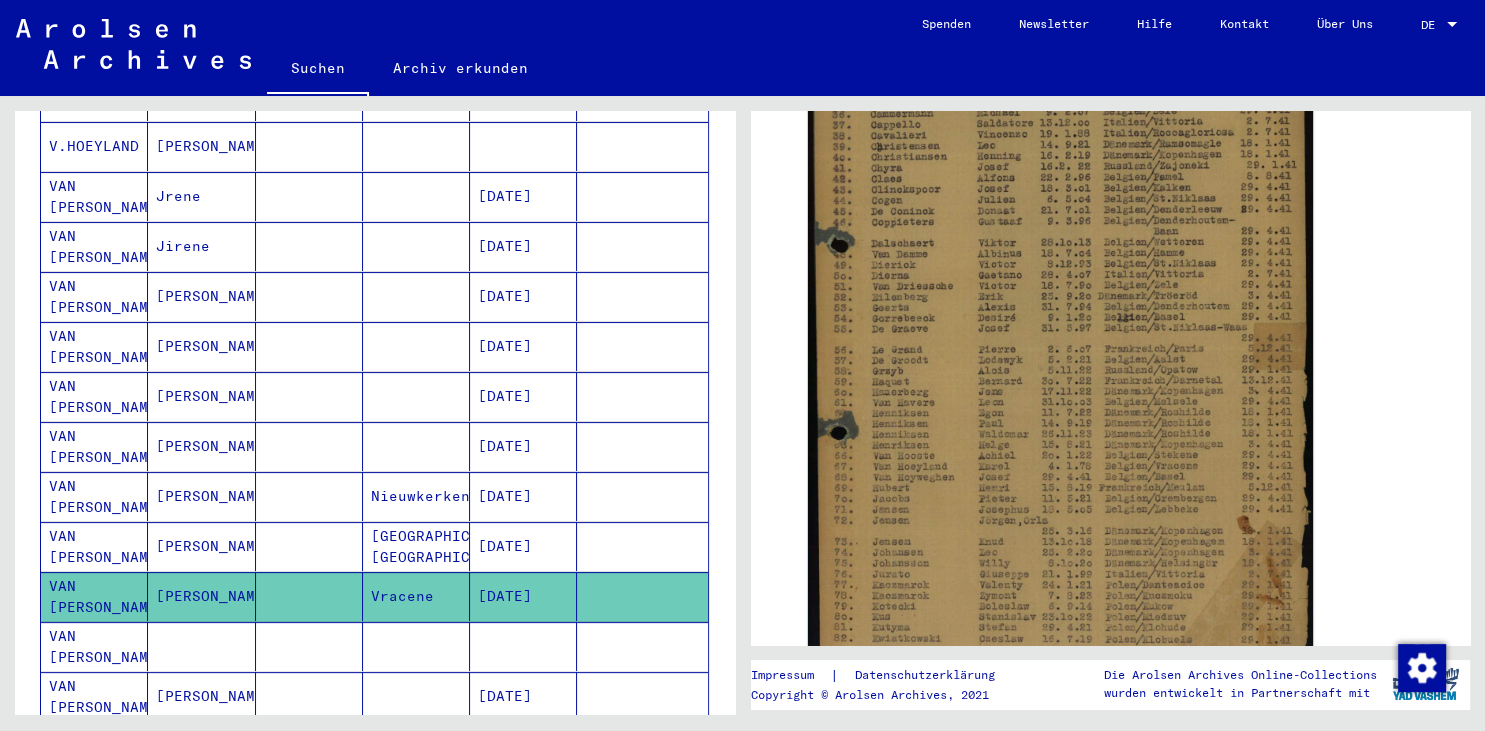 scroll, scrollTop: 662, scrollLeft: 0, axis: vertical 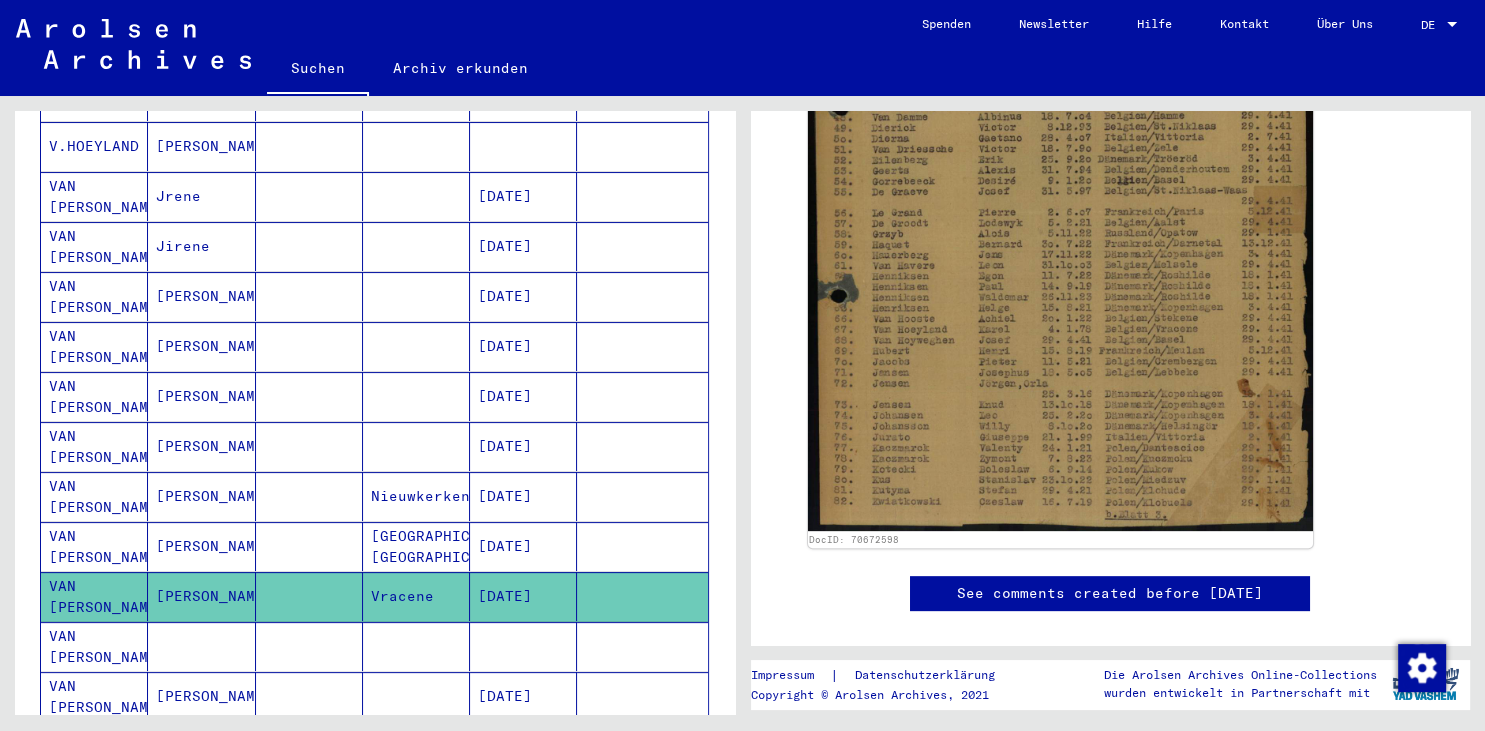 click at bounding box center [201, 696] 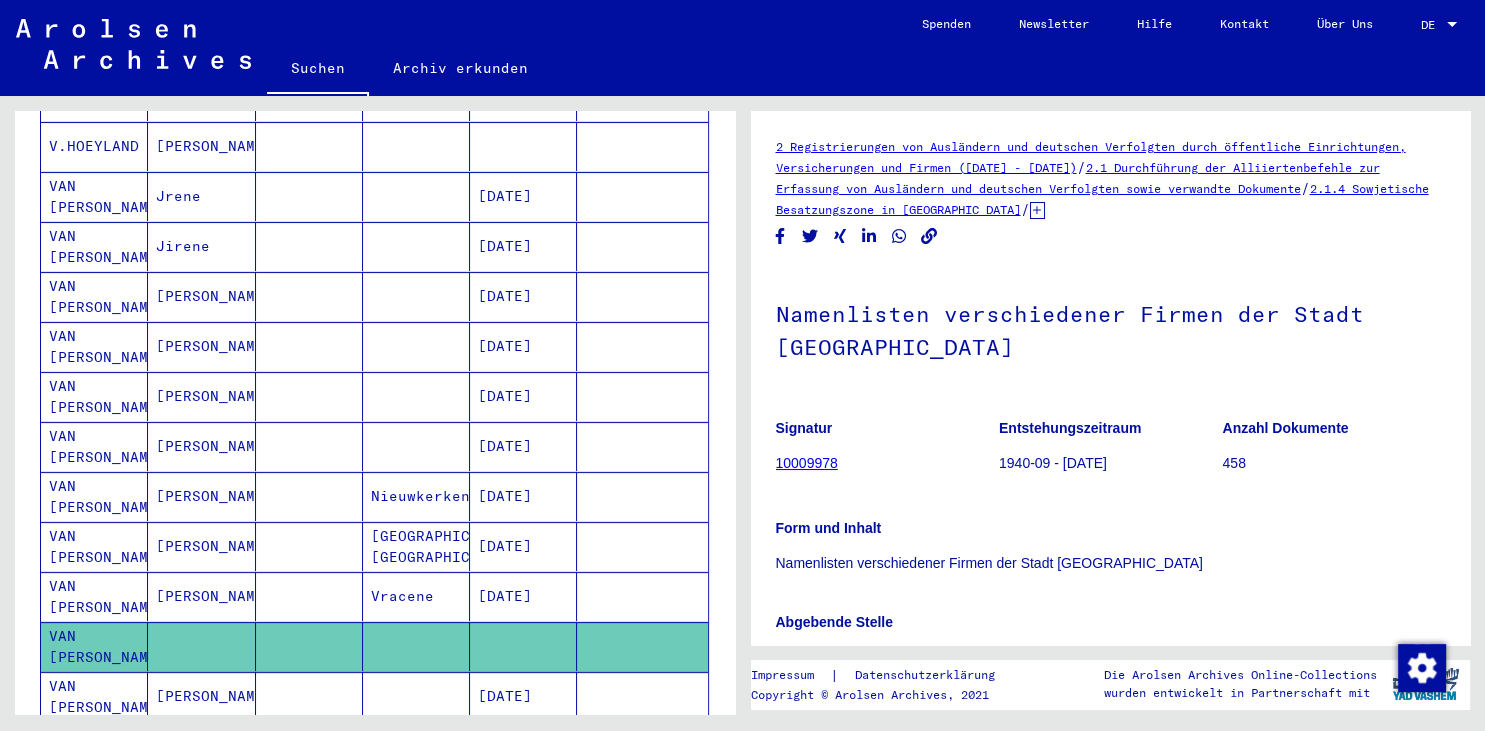click 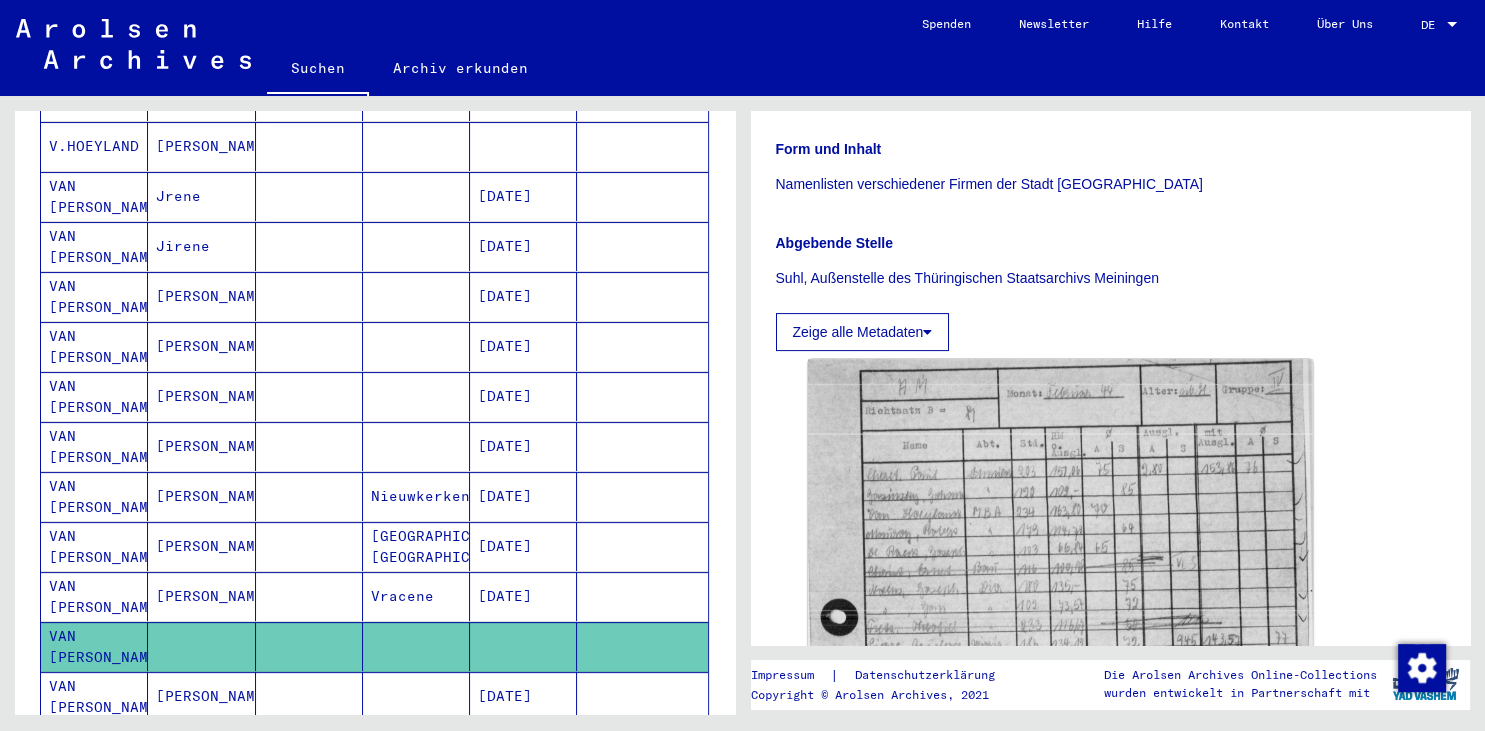 scroll, scrollTop: 662, scrollLeft: 0, axis: vertical 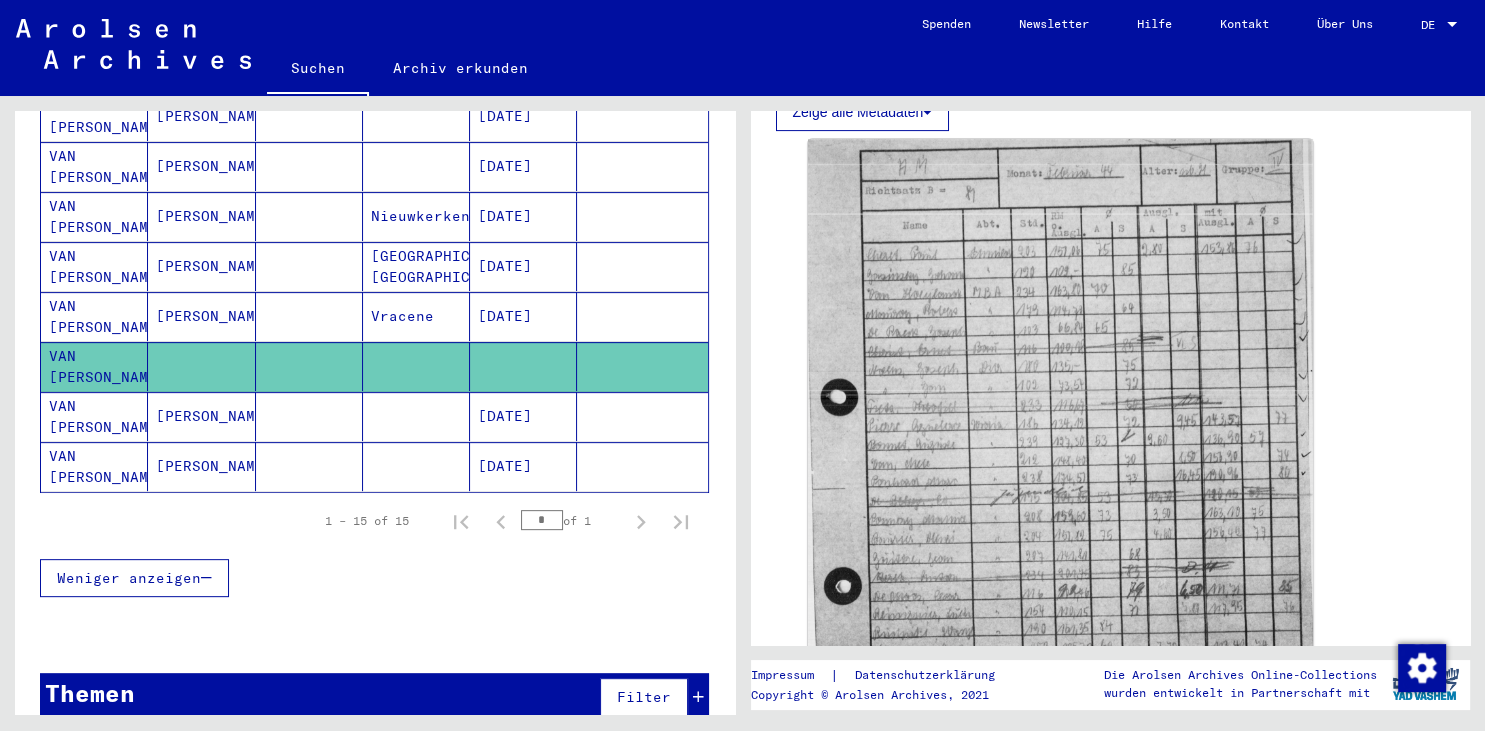 click at bounding box center [309, 466] 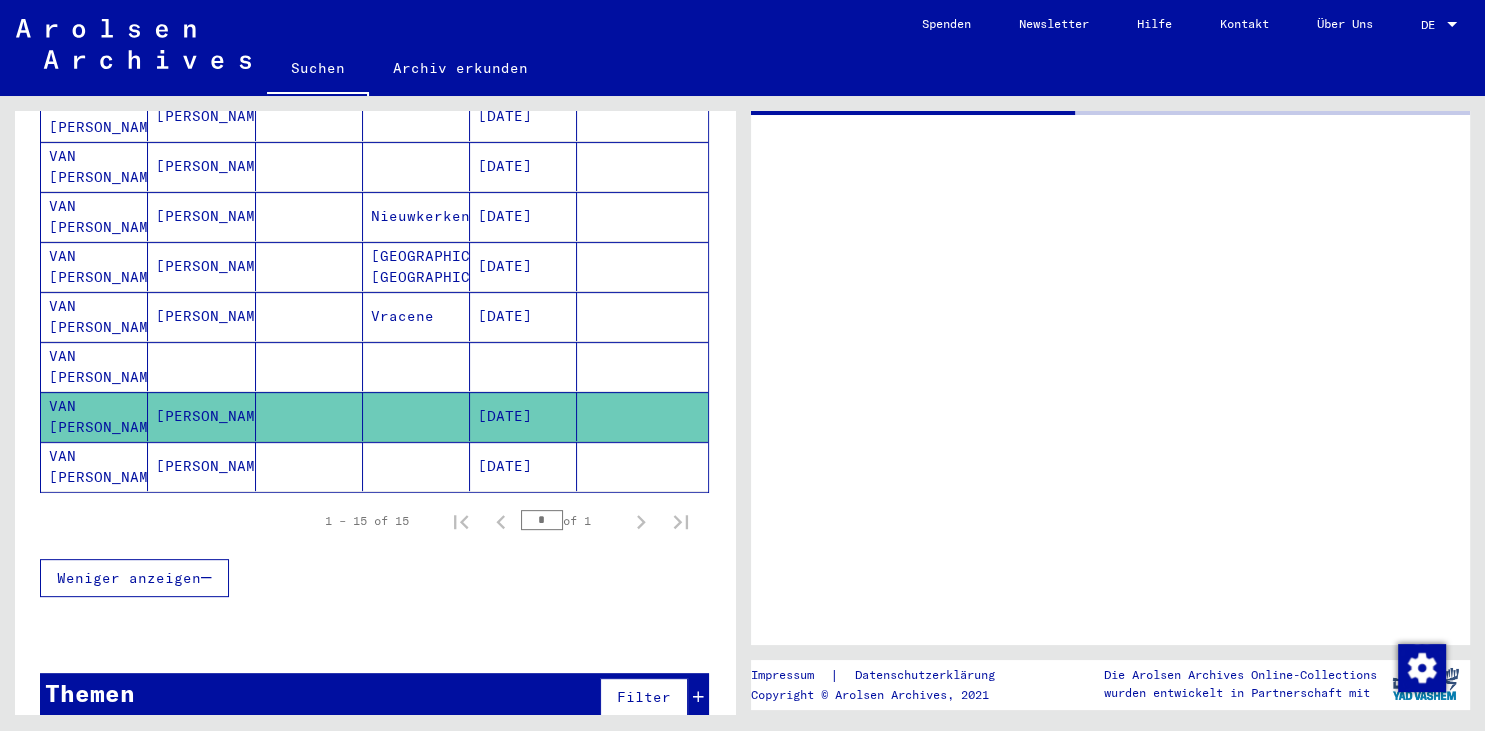 scroll, scrollTop: 0, scrollLeft: 0, axis: both 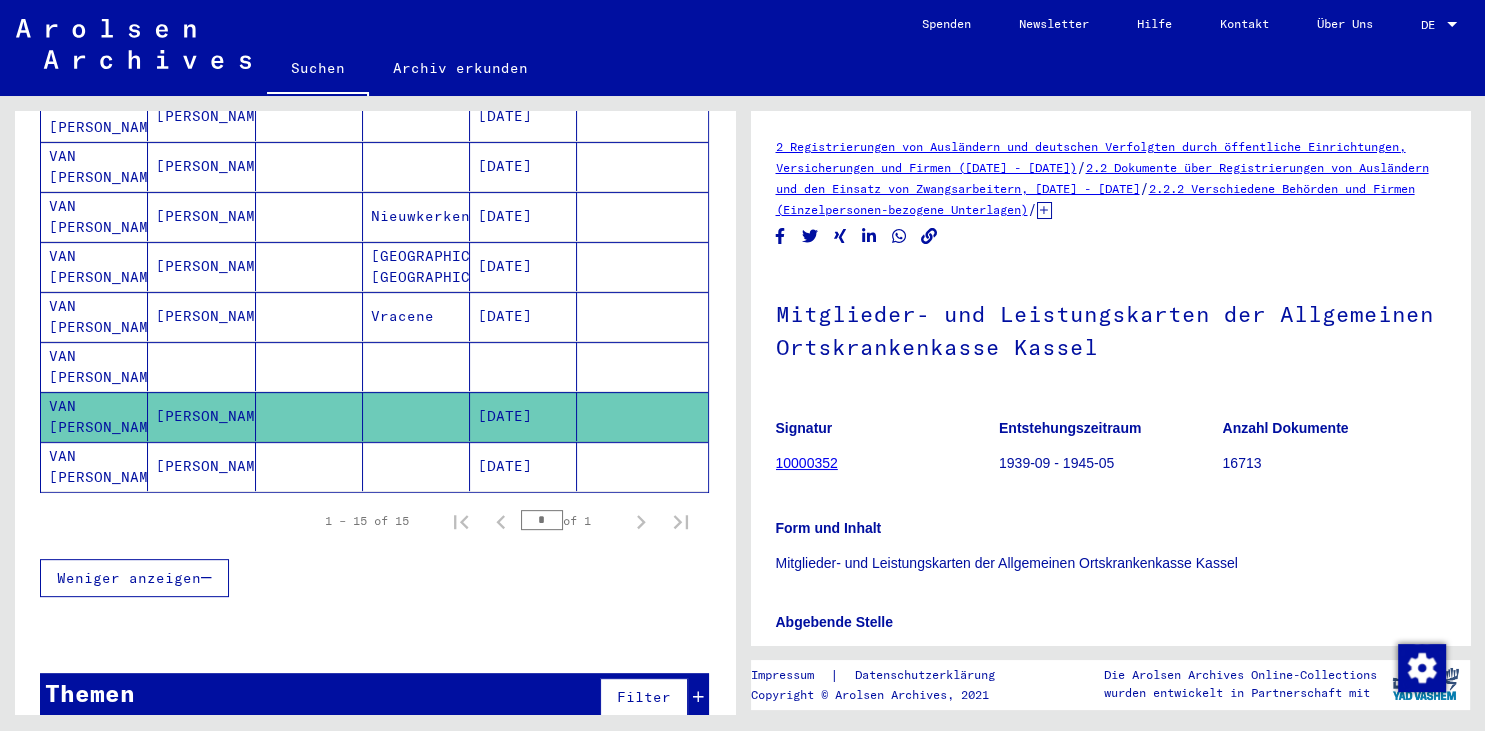 click 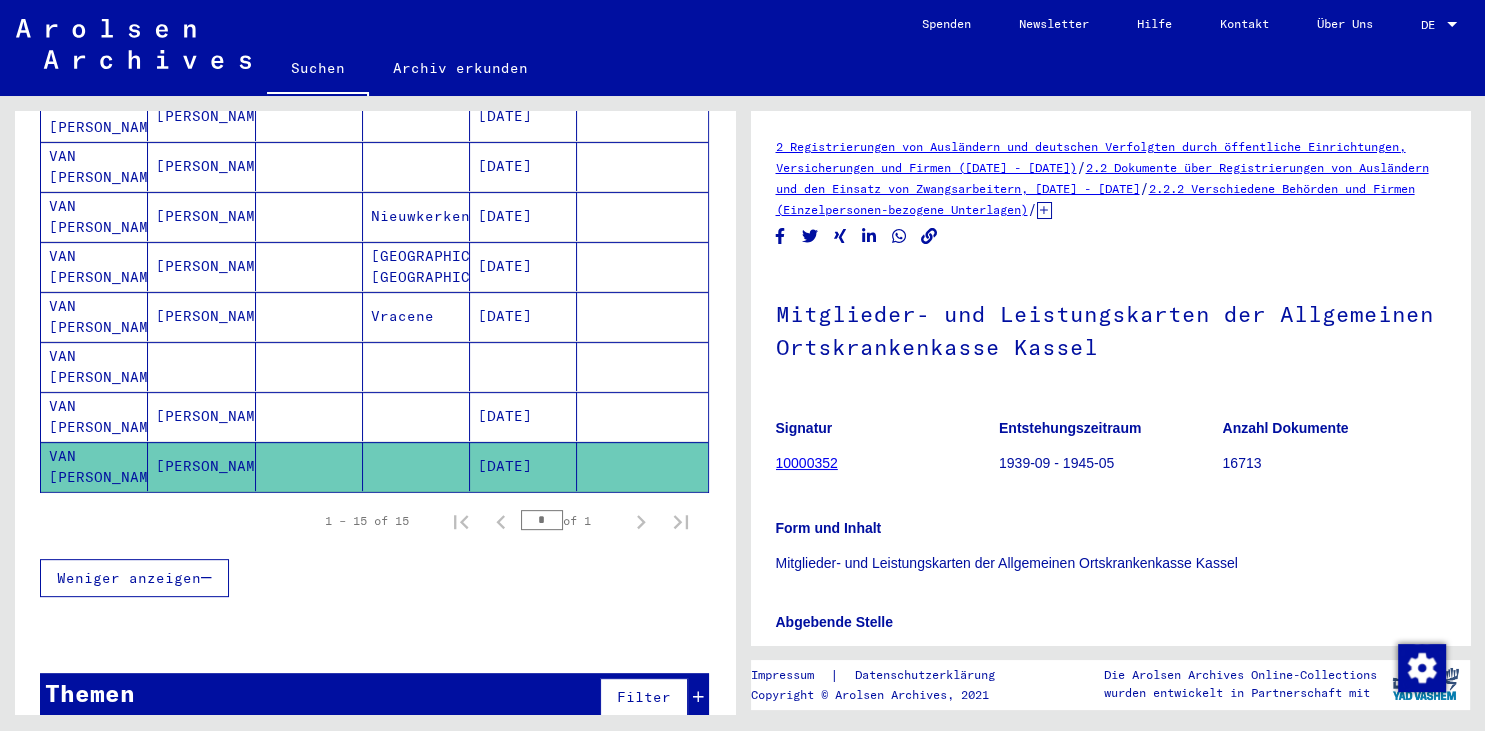 click at bounding box center [309, 466] 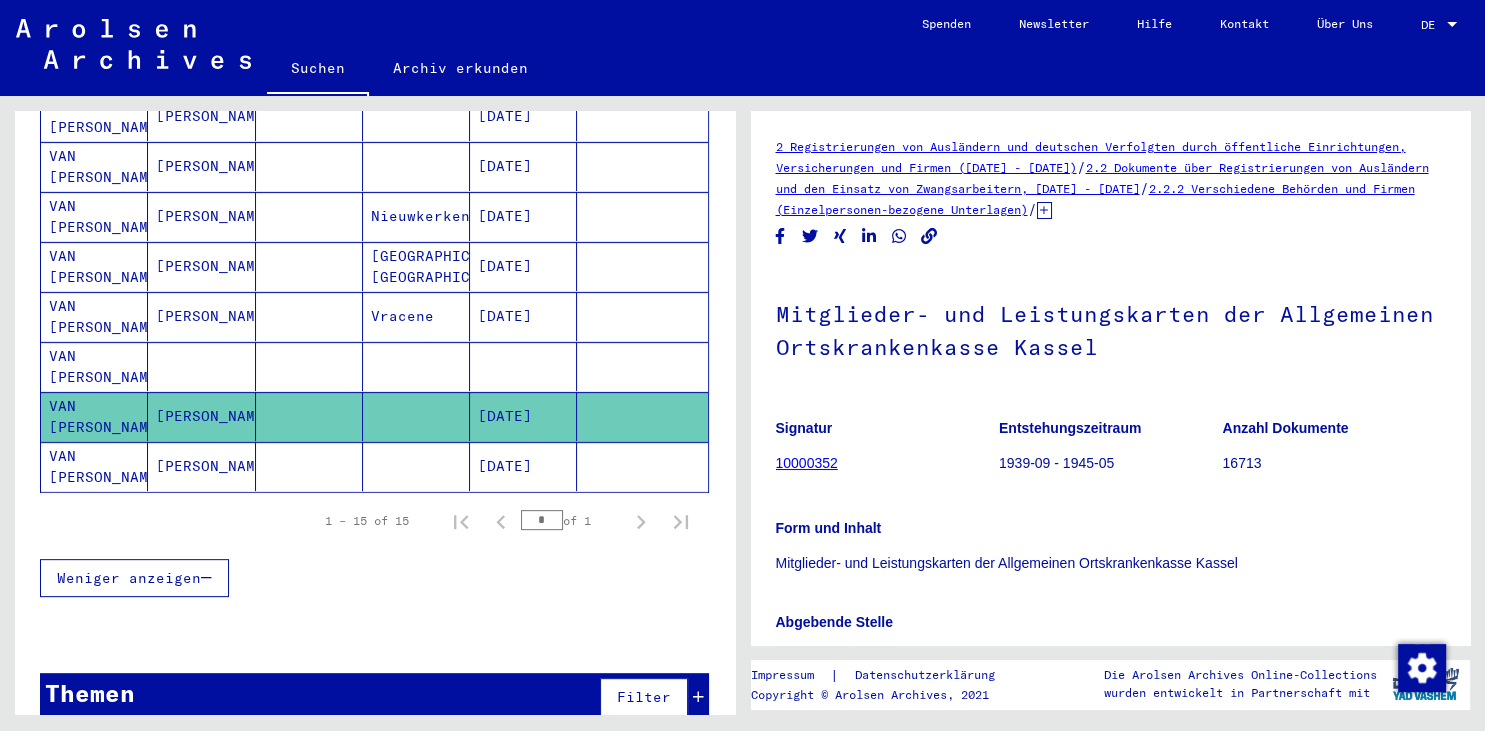 click 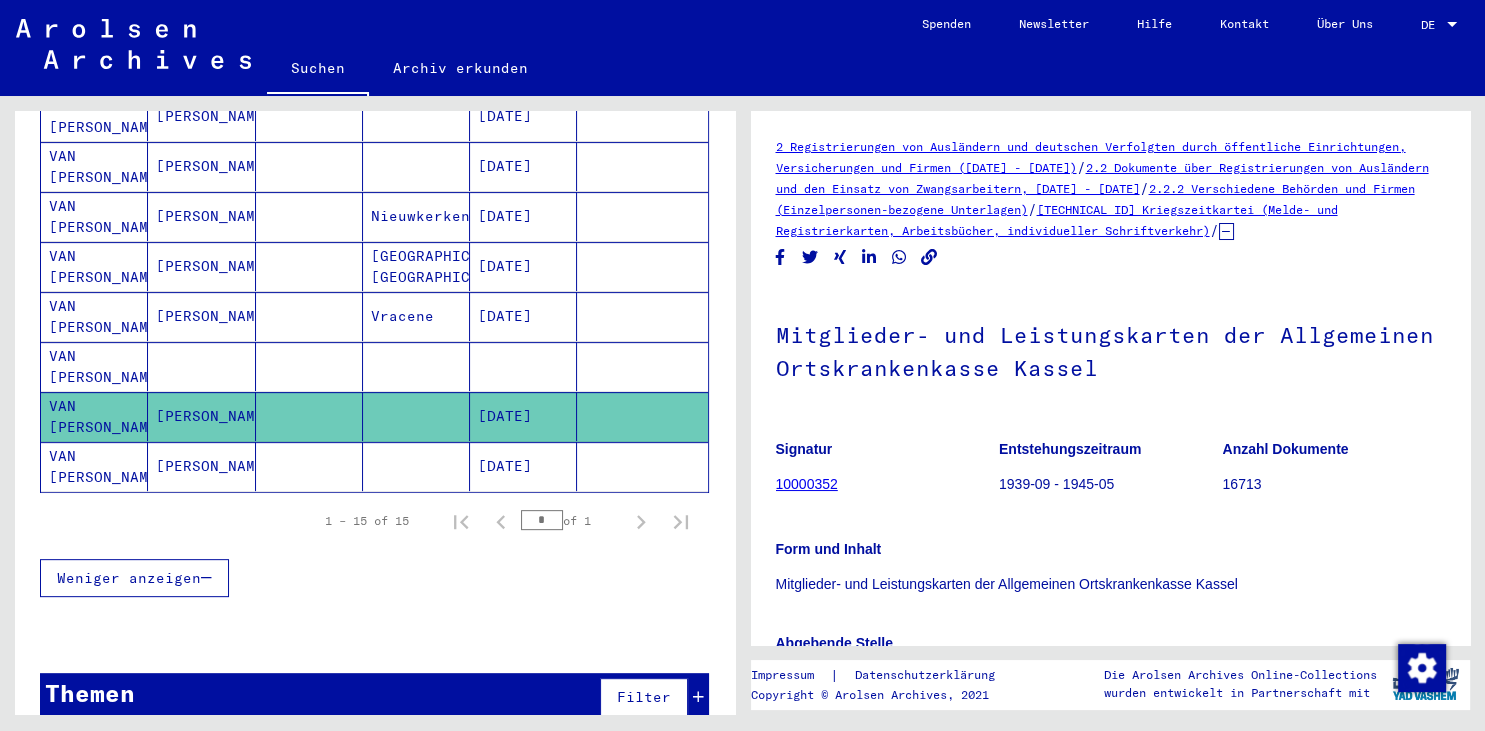 click 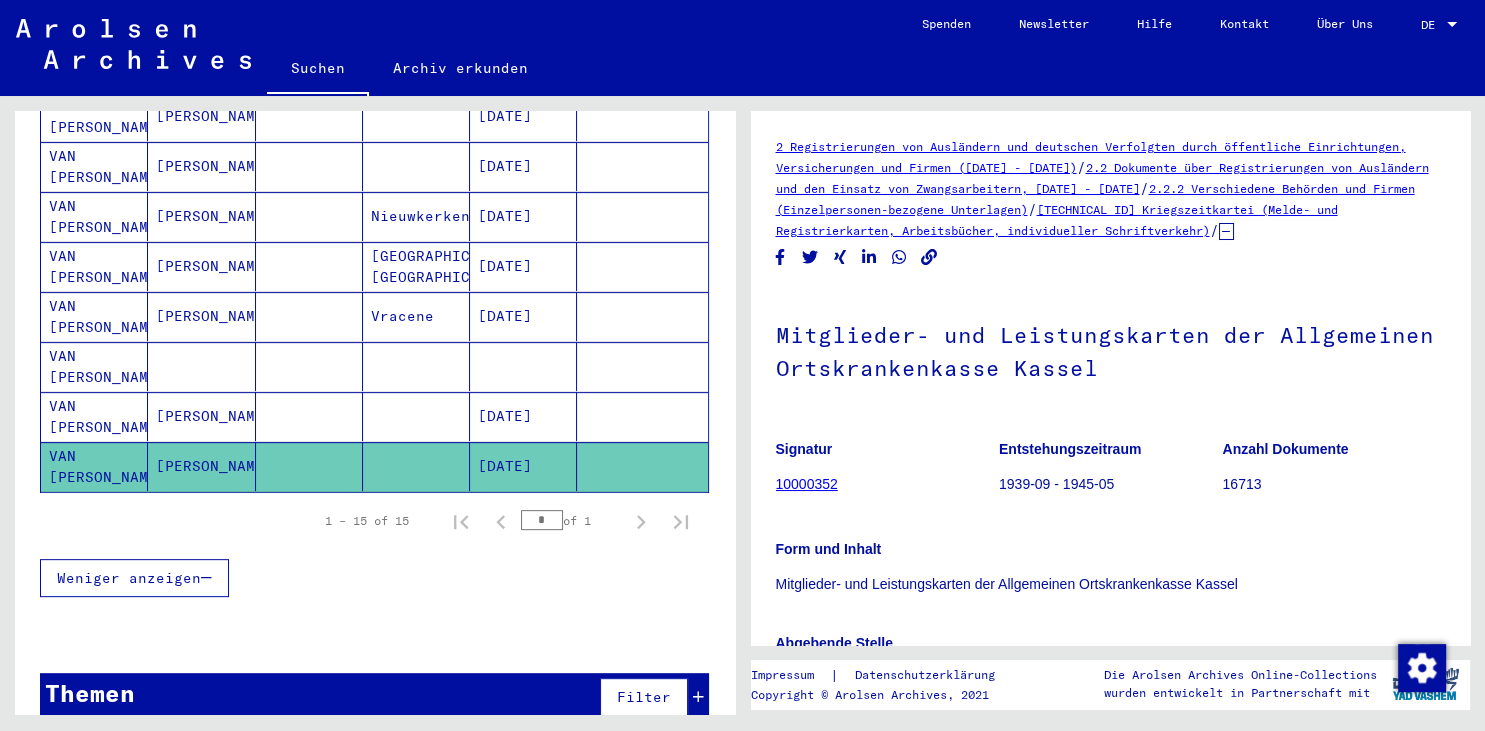 click 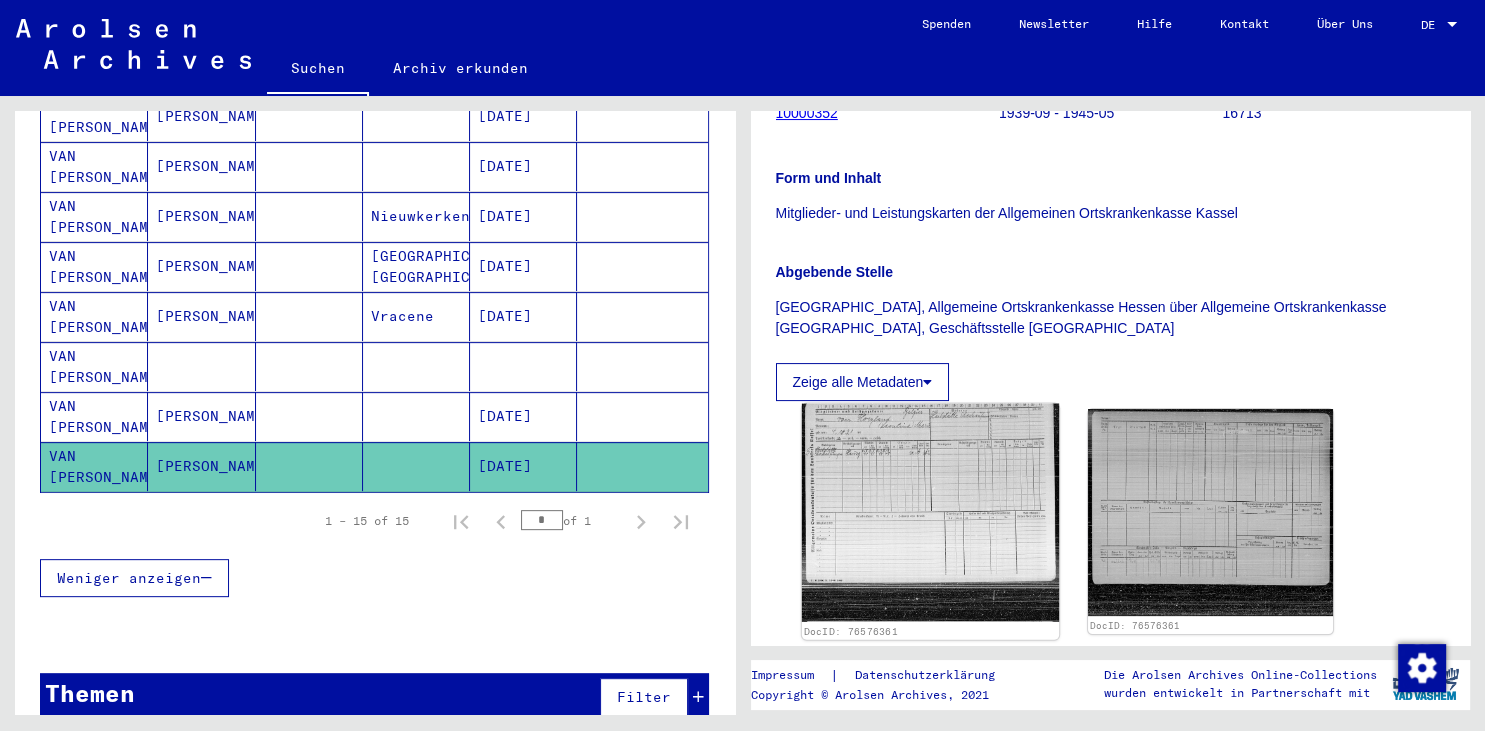 scroll, scrollTop: 442, scrollLeft: 0, axis: vertical 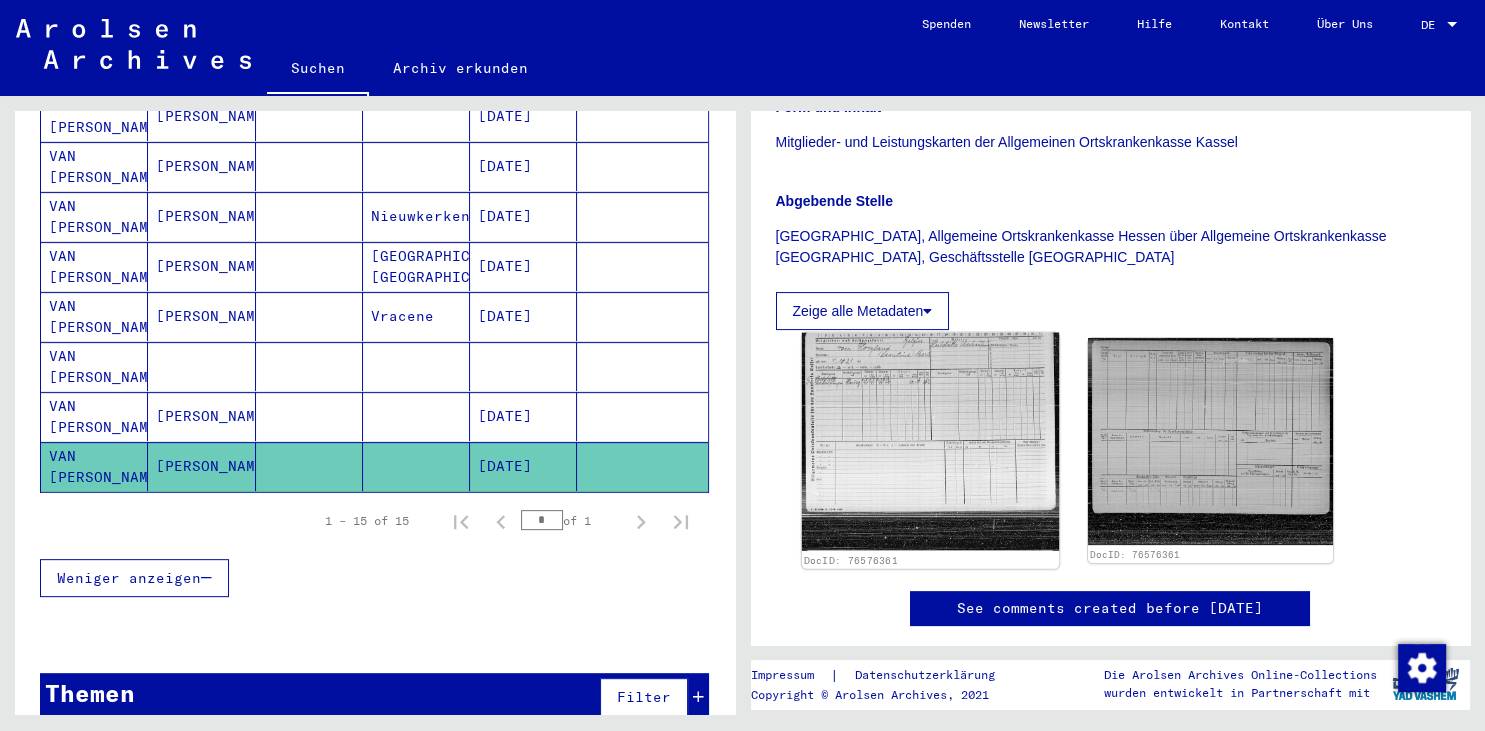 click 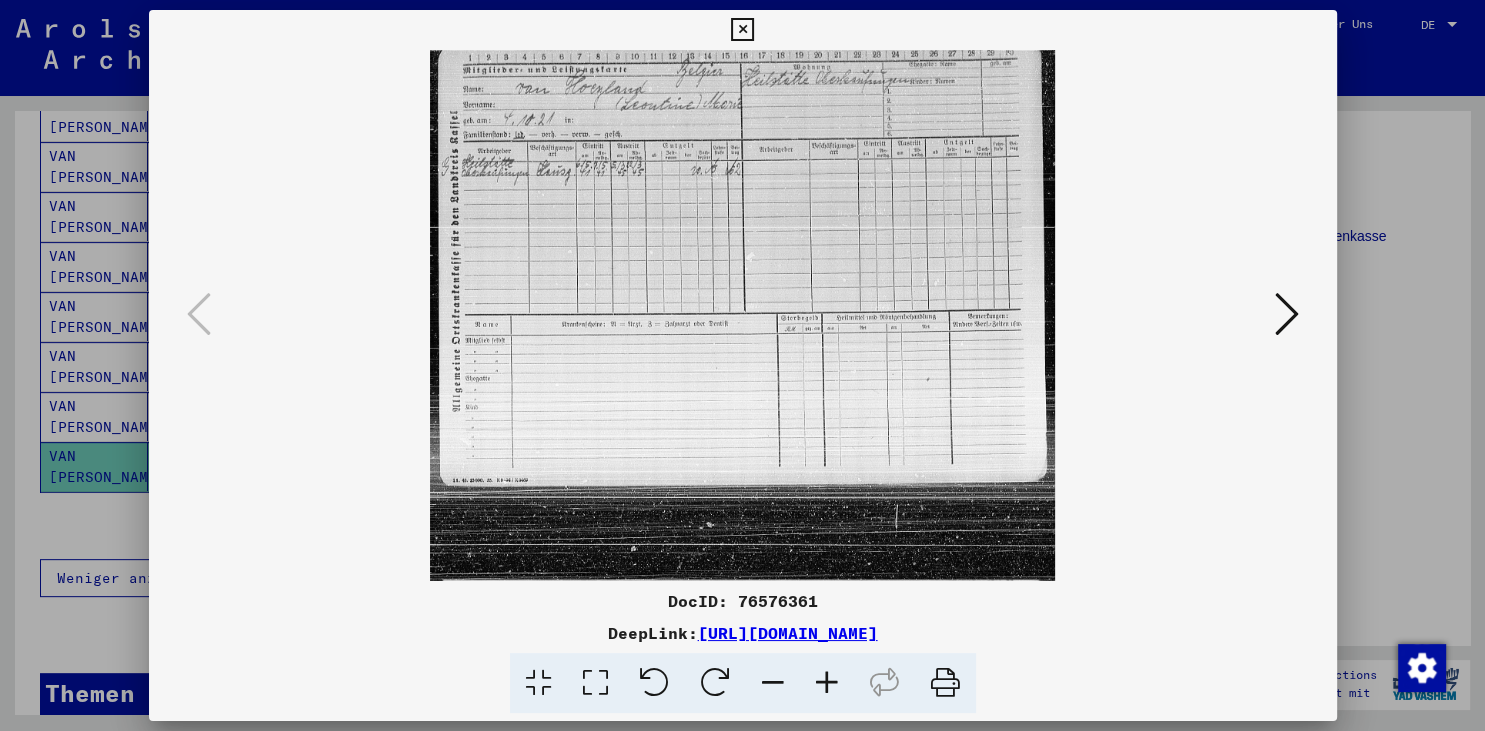 click at bounding box center [827, 683] 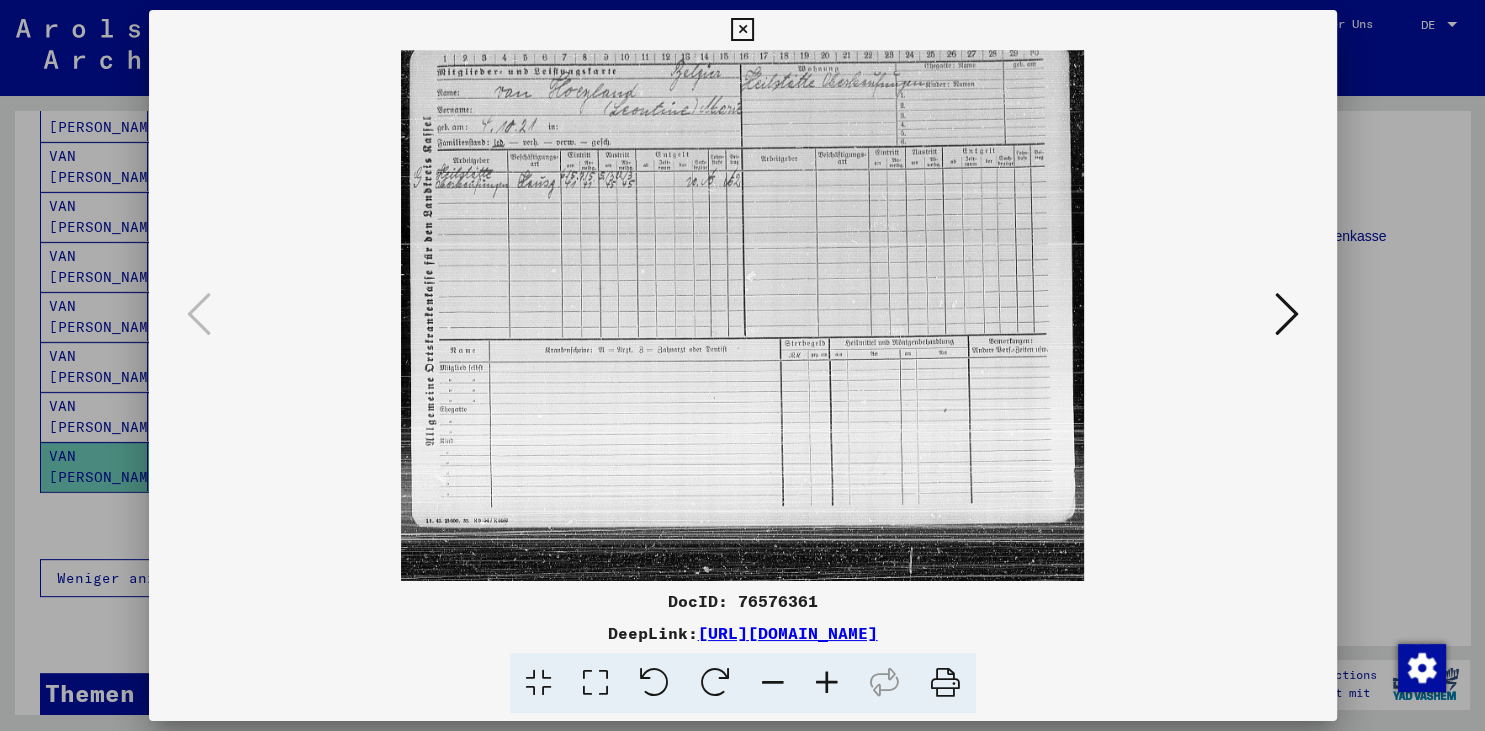 click at bounding box center [827, 683] 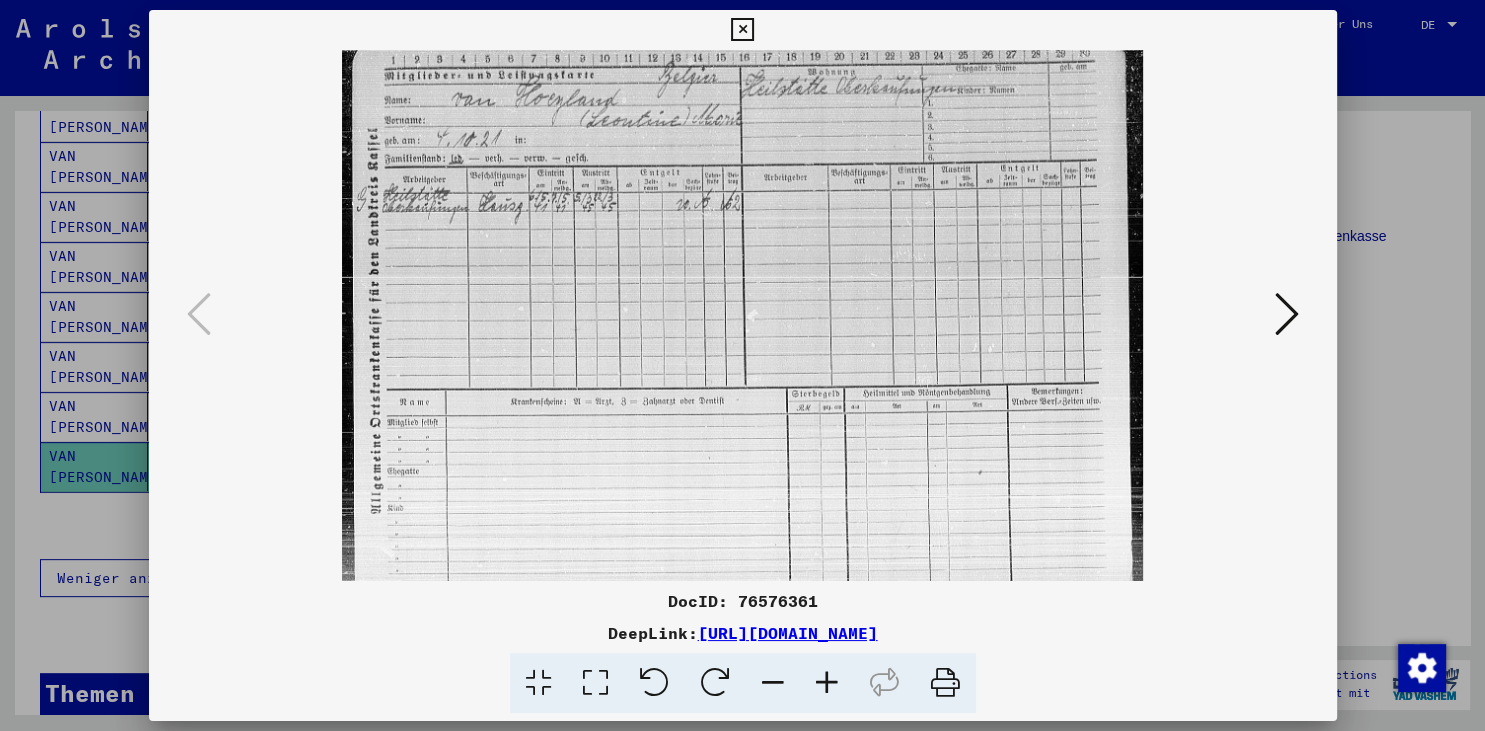 click at bounding box center [827, 683] 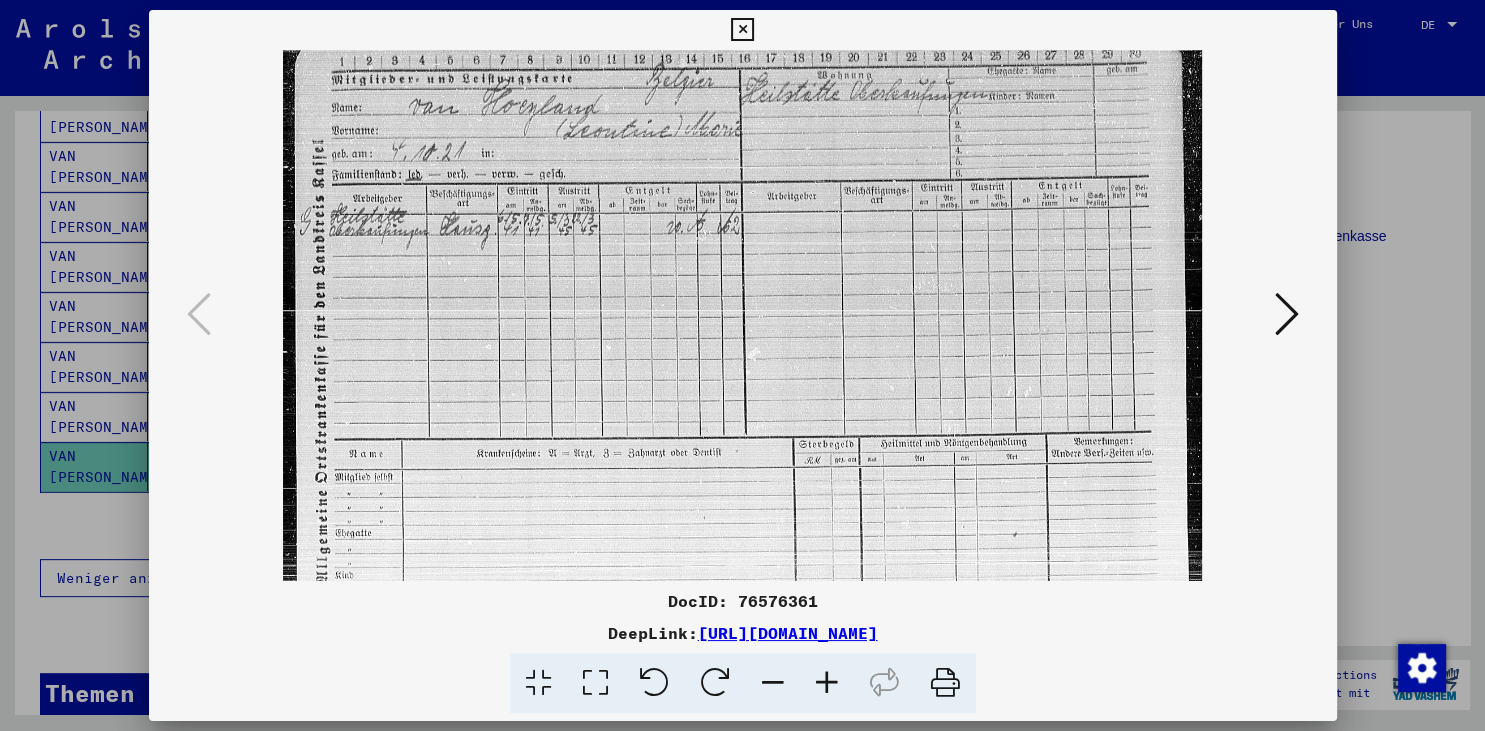 click at bounding box center [827, 683] 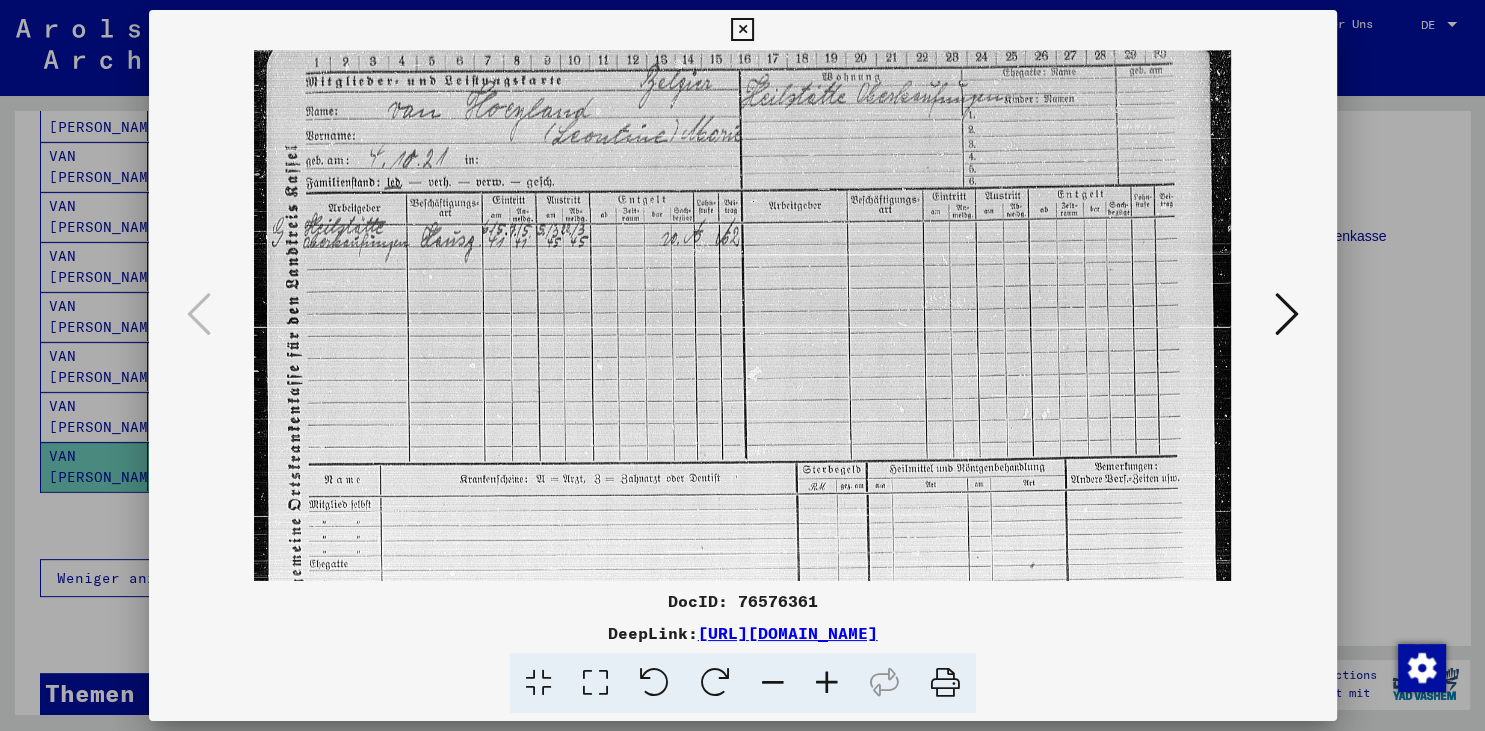 click at bounding box center [742, 30] 